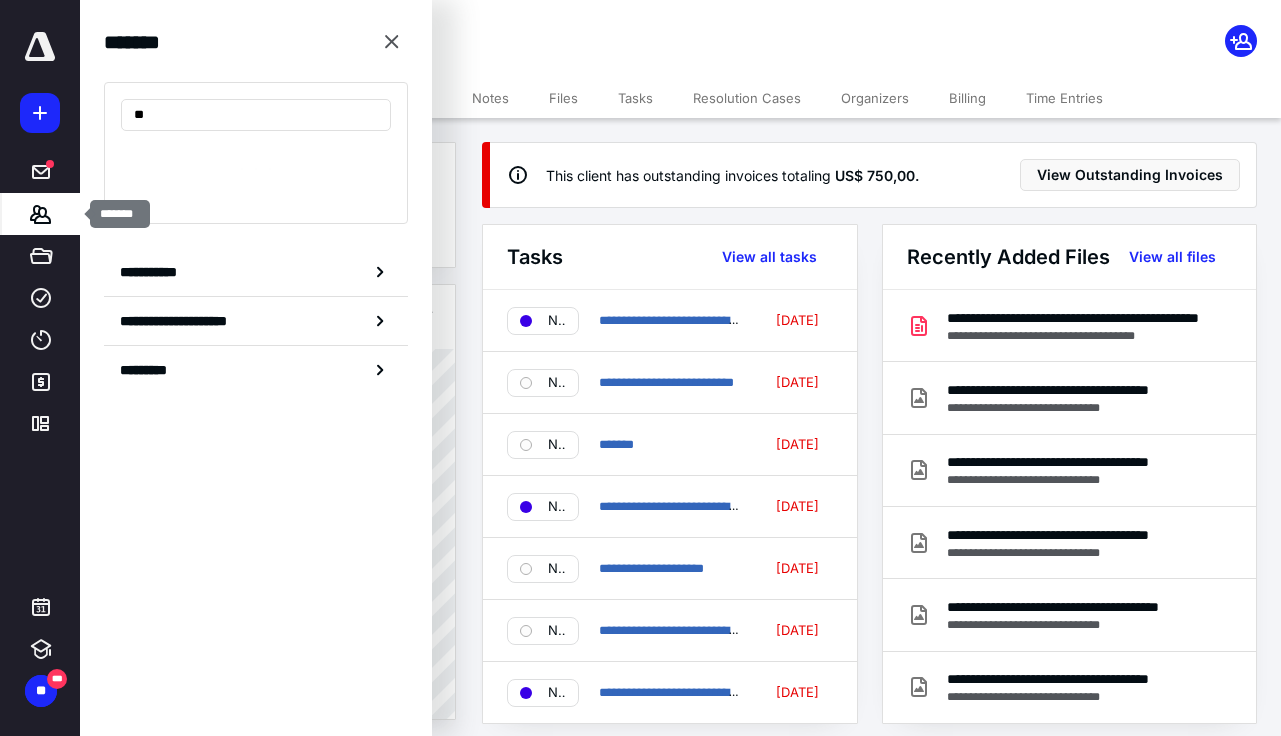scroll, scrollTop: 0, scrollLeft: 0, axis: both 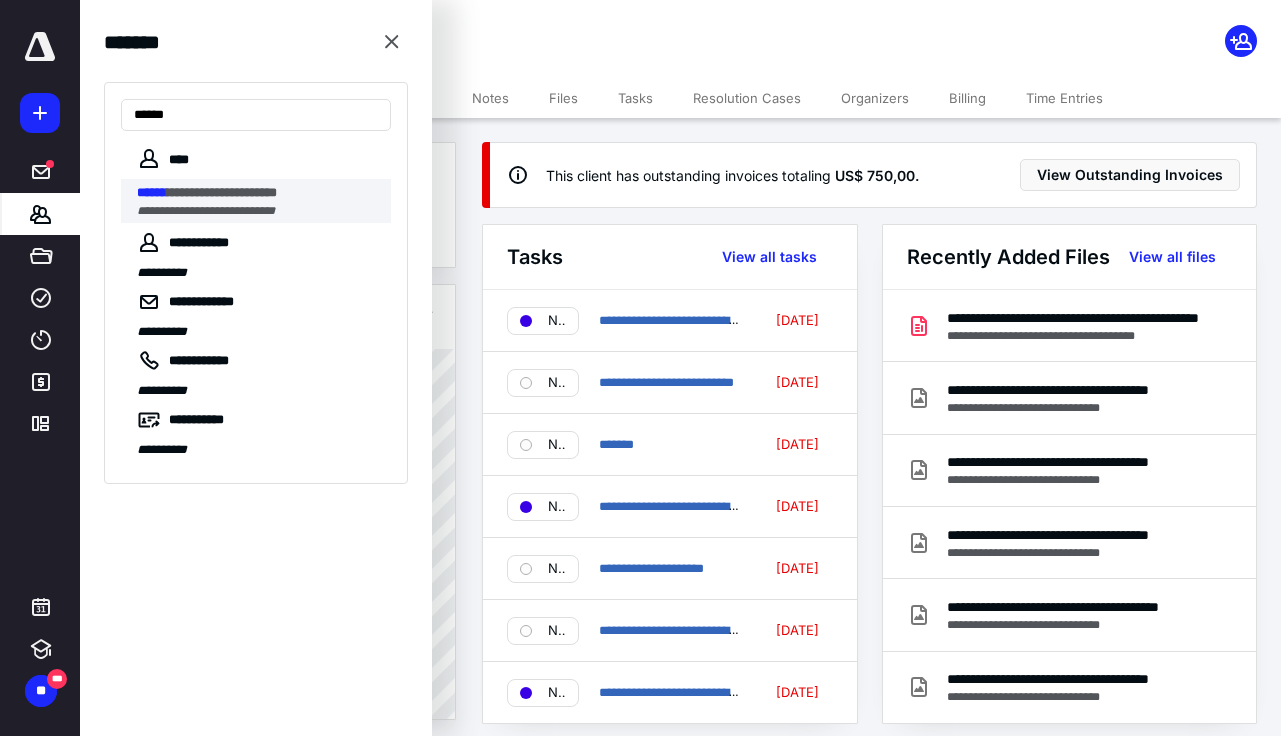 type on "******" 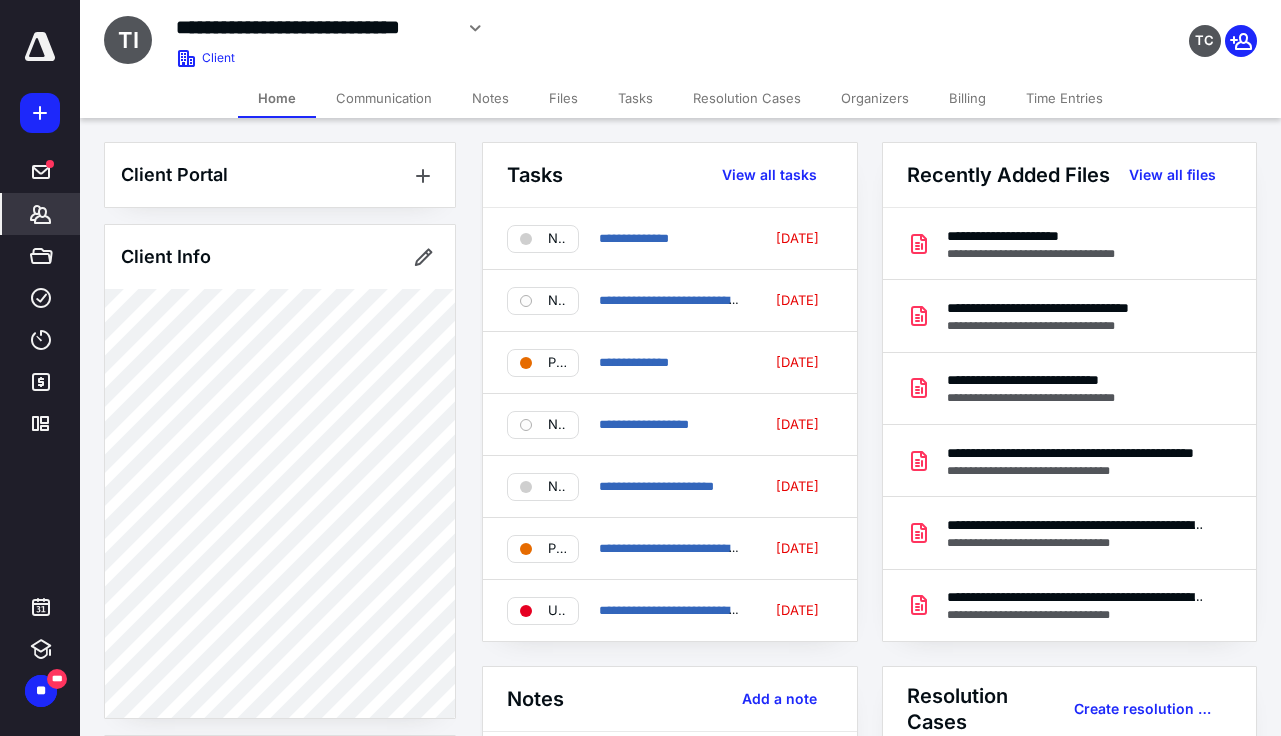 click on "Files" at bounding box center [563, 98] 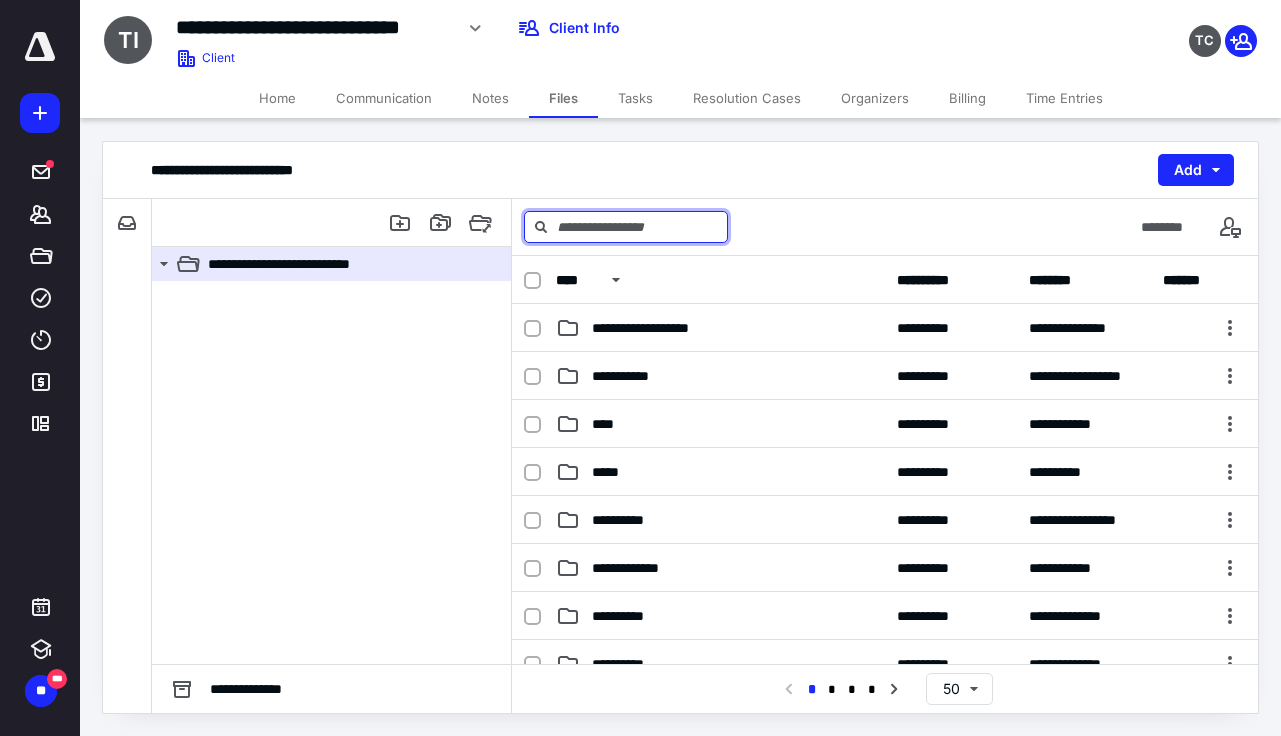 click at bounding box center (626, 227) 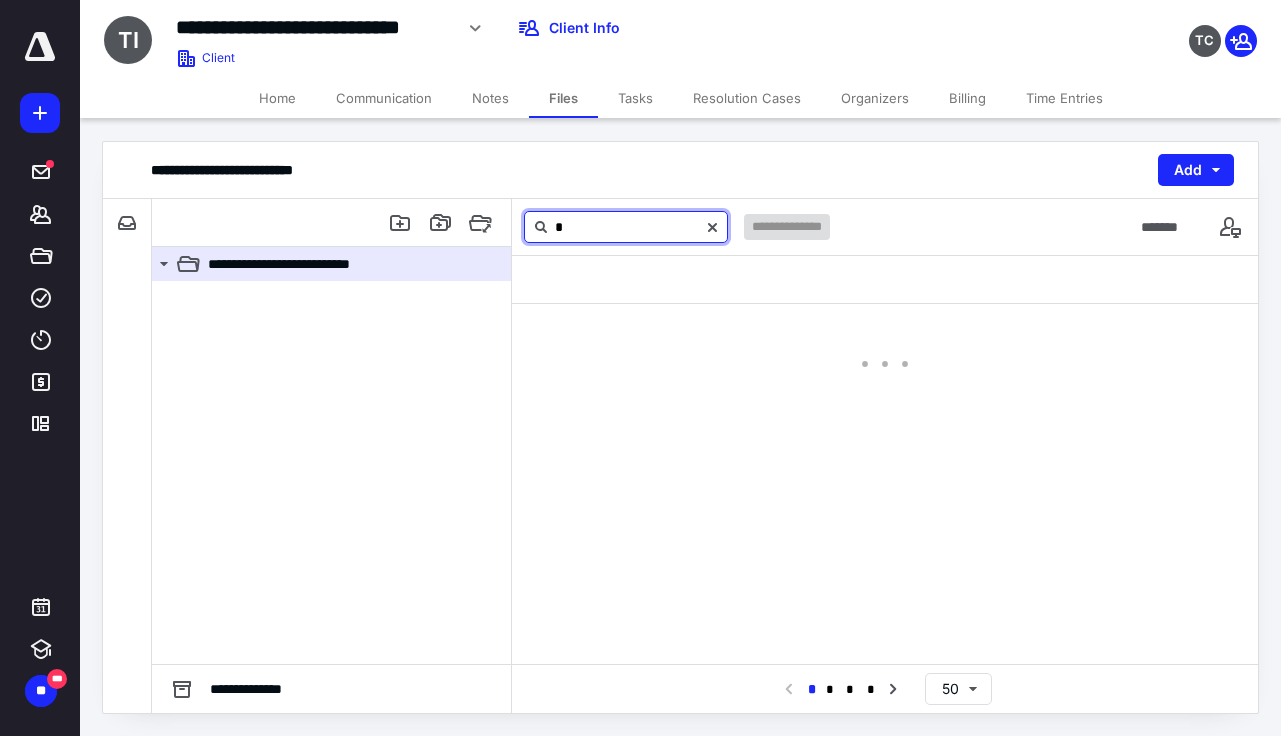 type on "*" 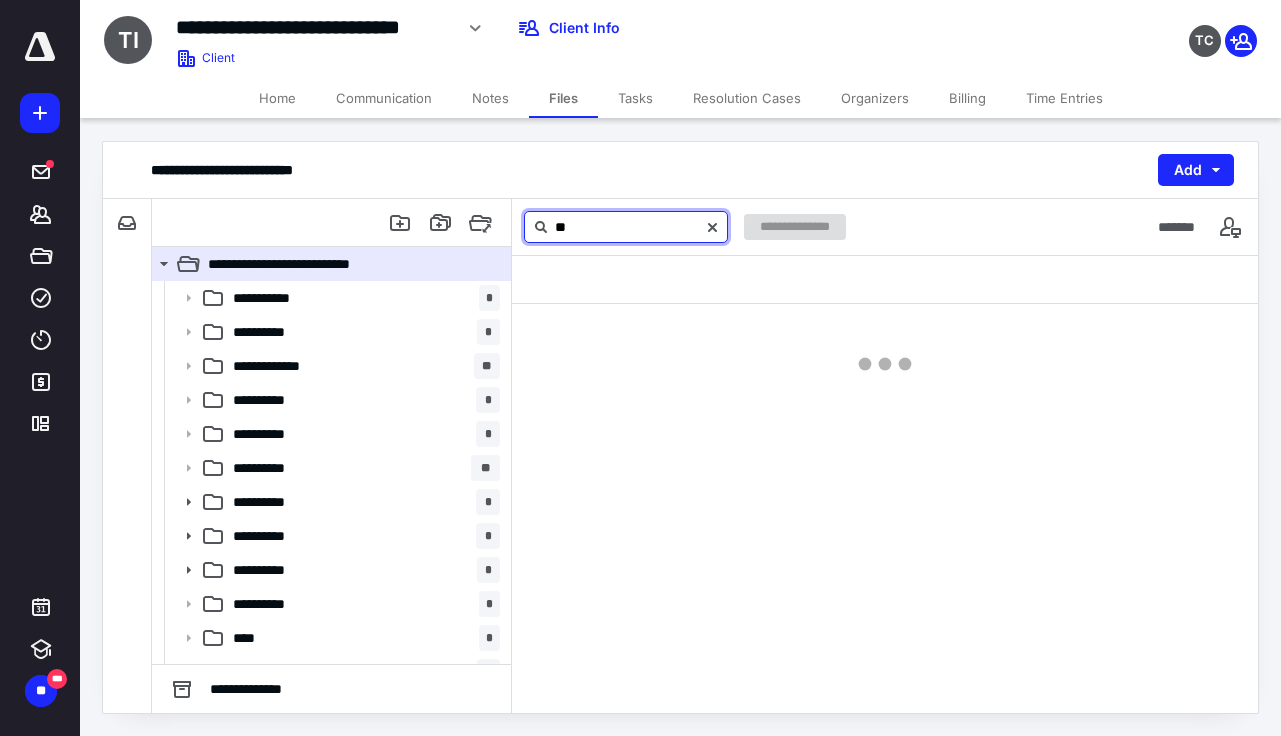 type on "*" 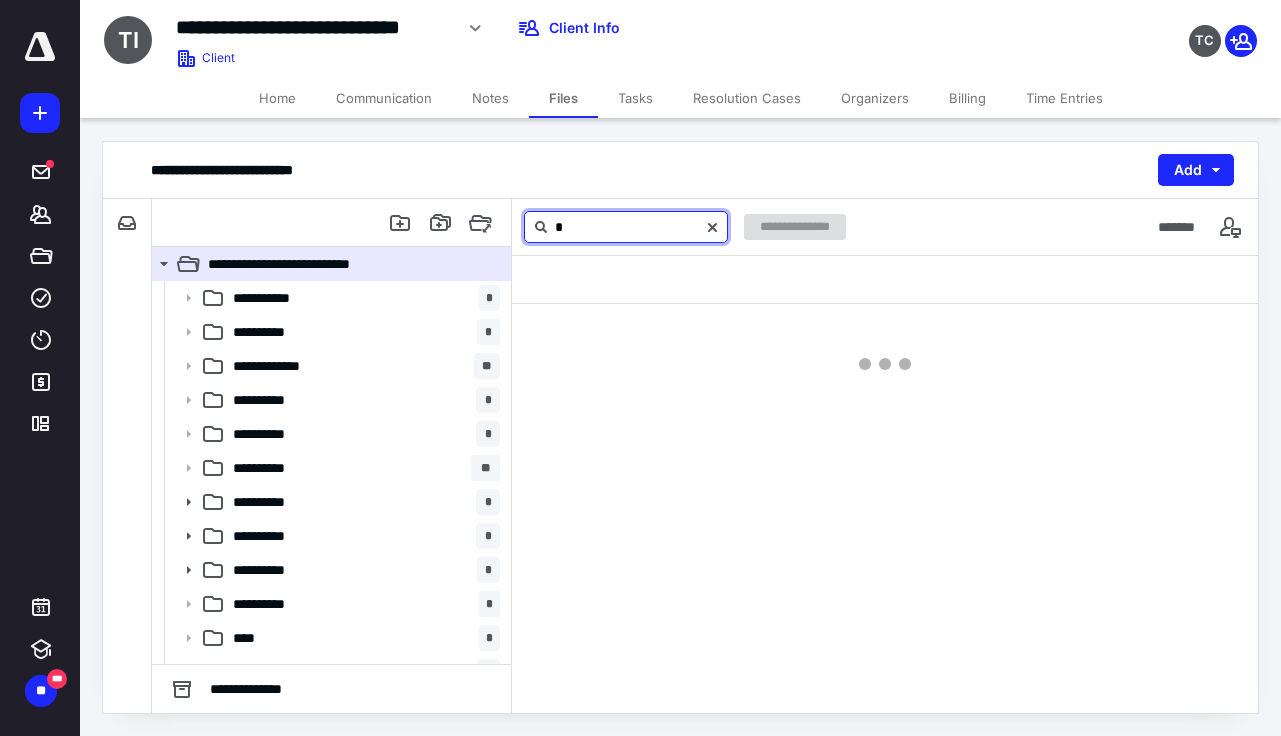 type 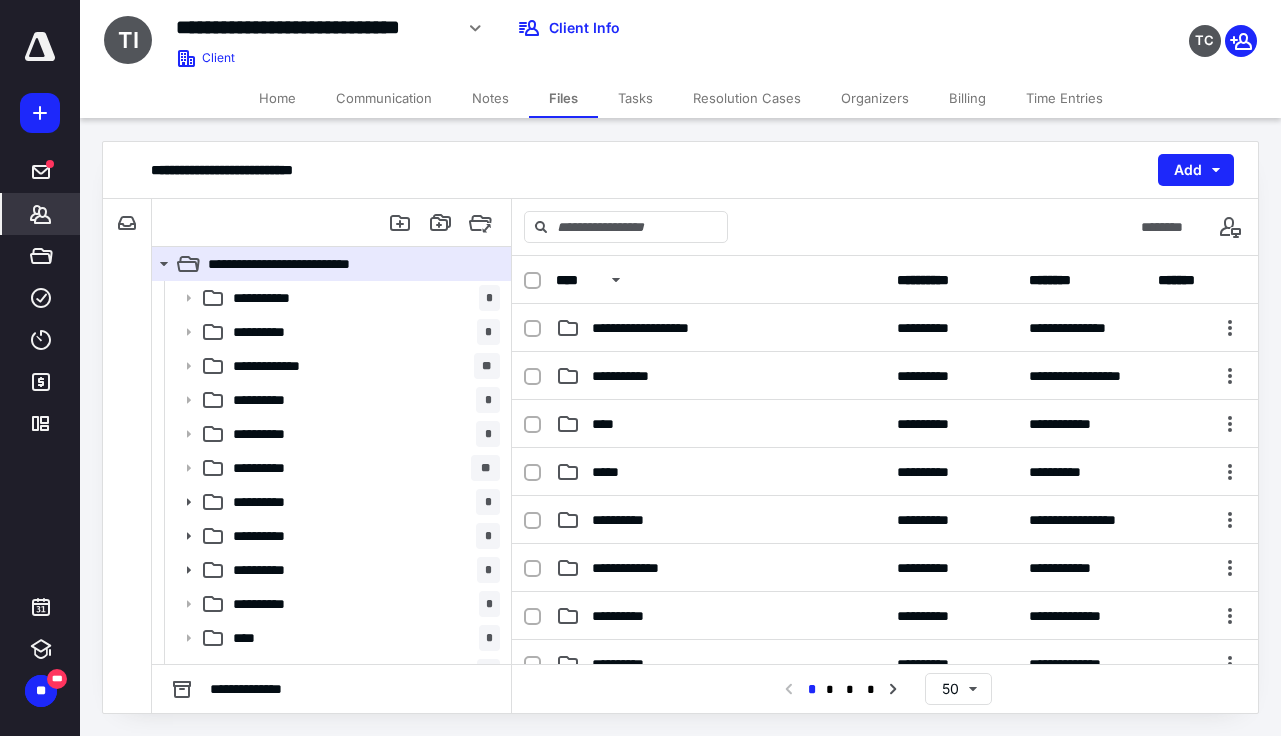 click 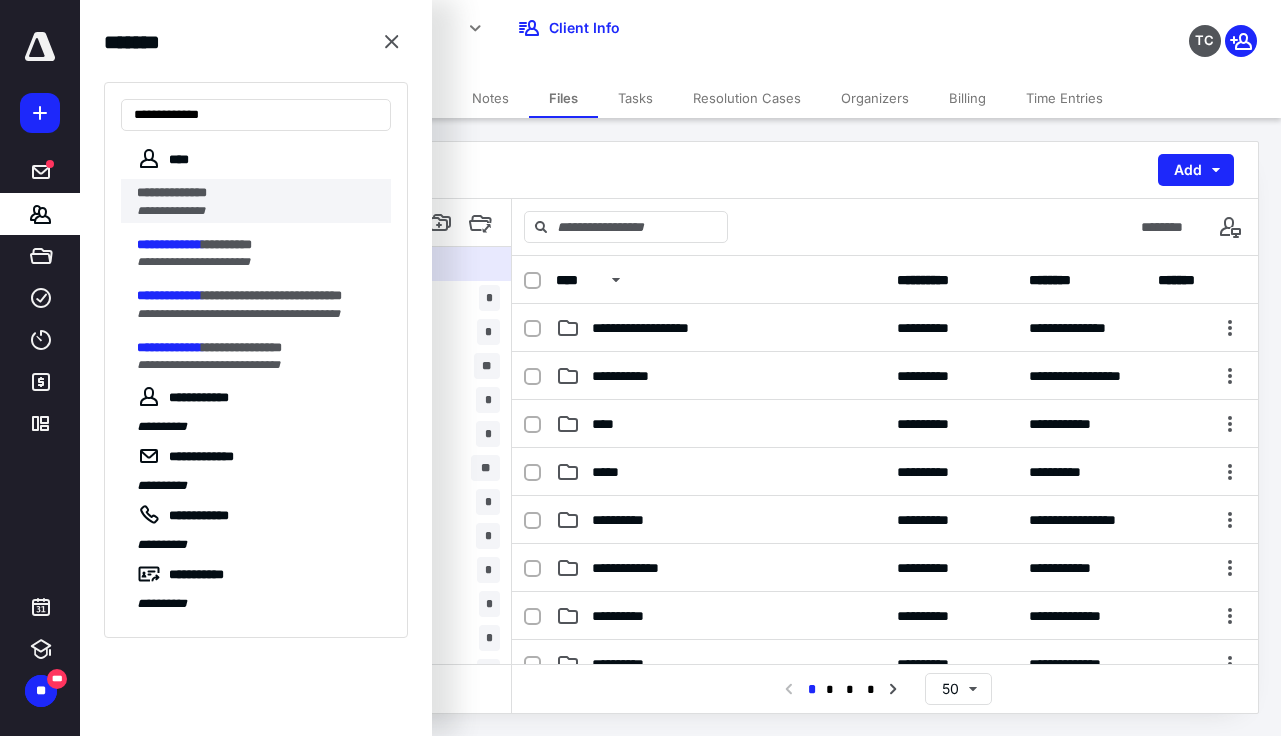 type on "**********" 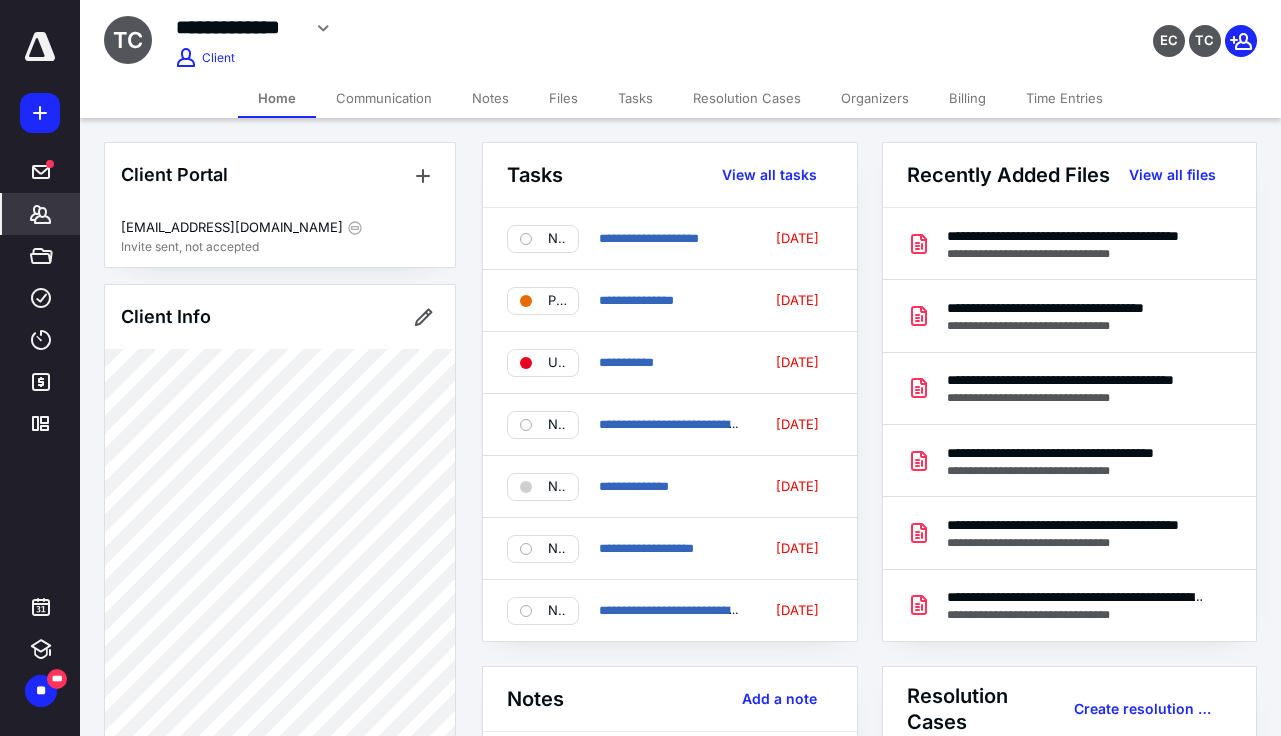 click on "Files" at bounding box center (563, 98) 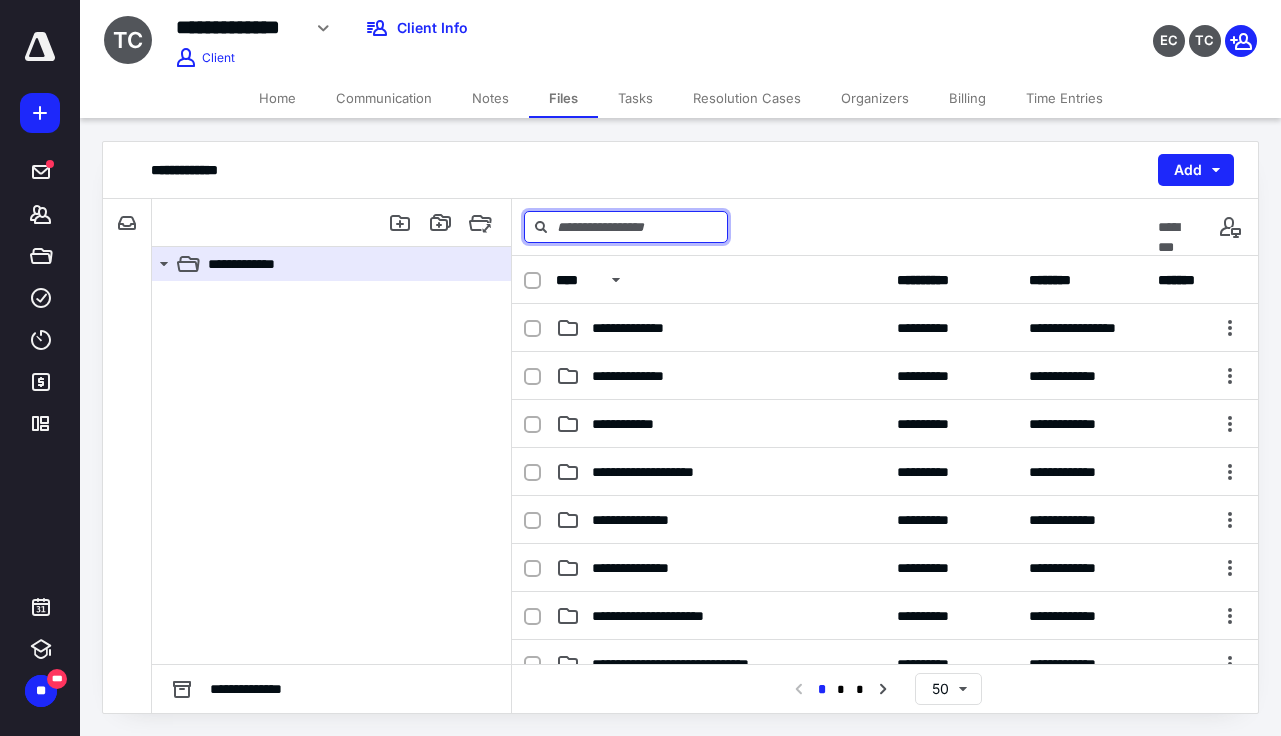 click at bounding box center [626, 227] 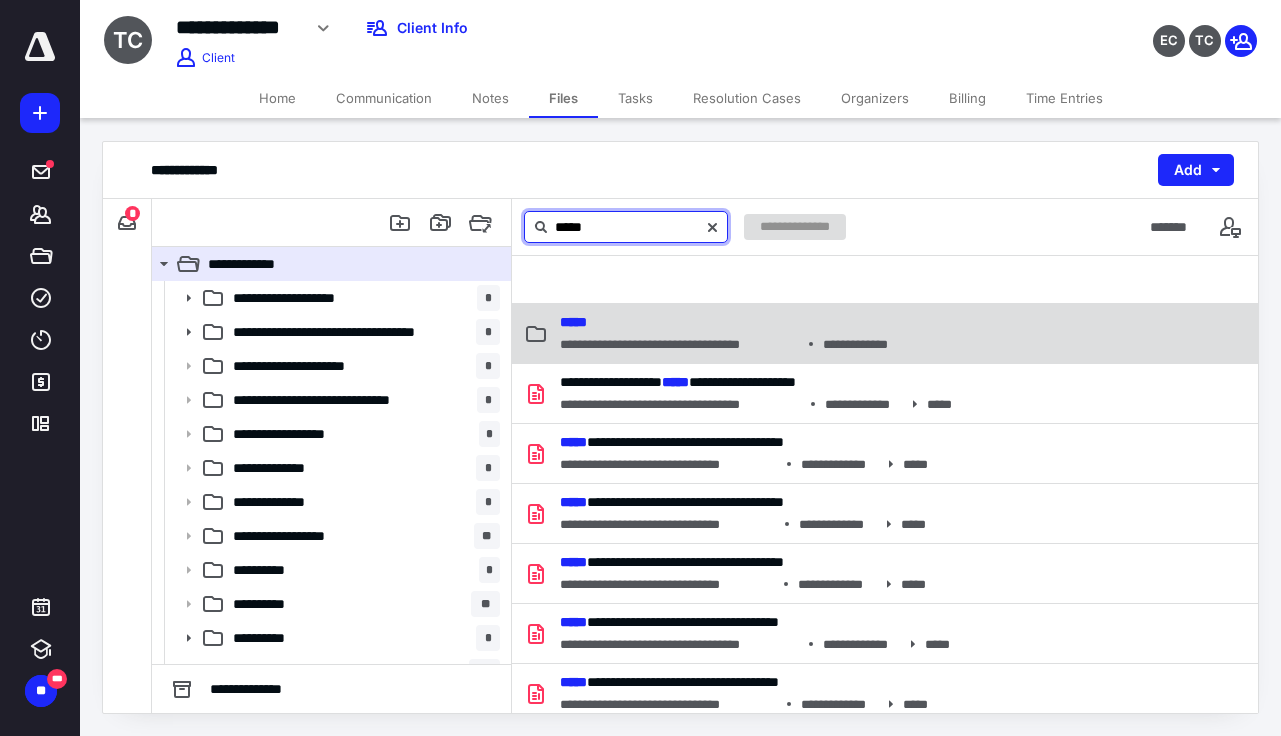 type on "*****" 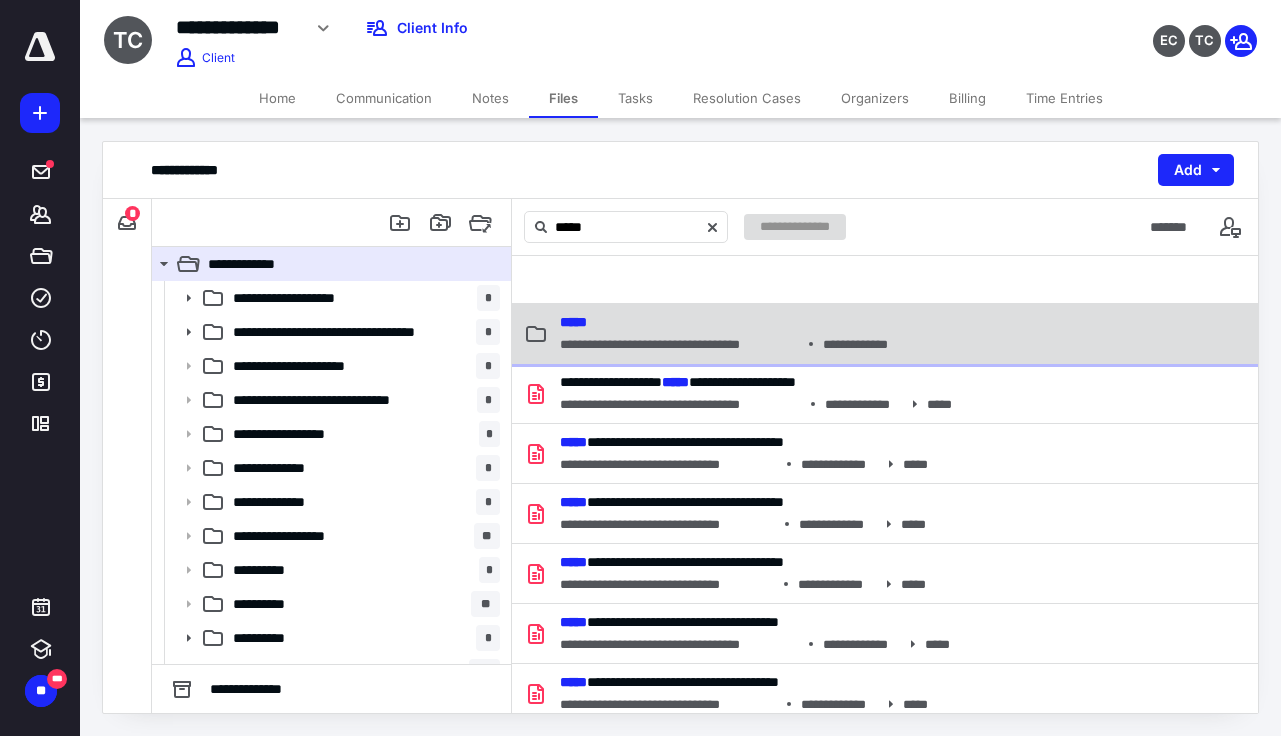 click on "**********" at bounding box center (724, 344) 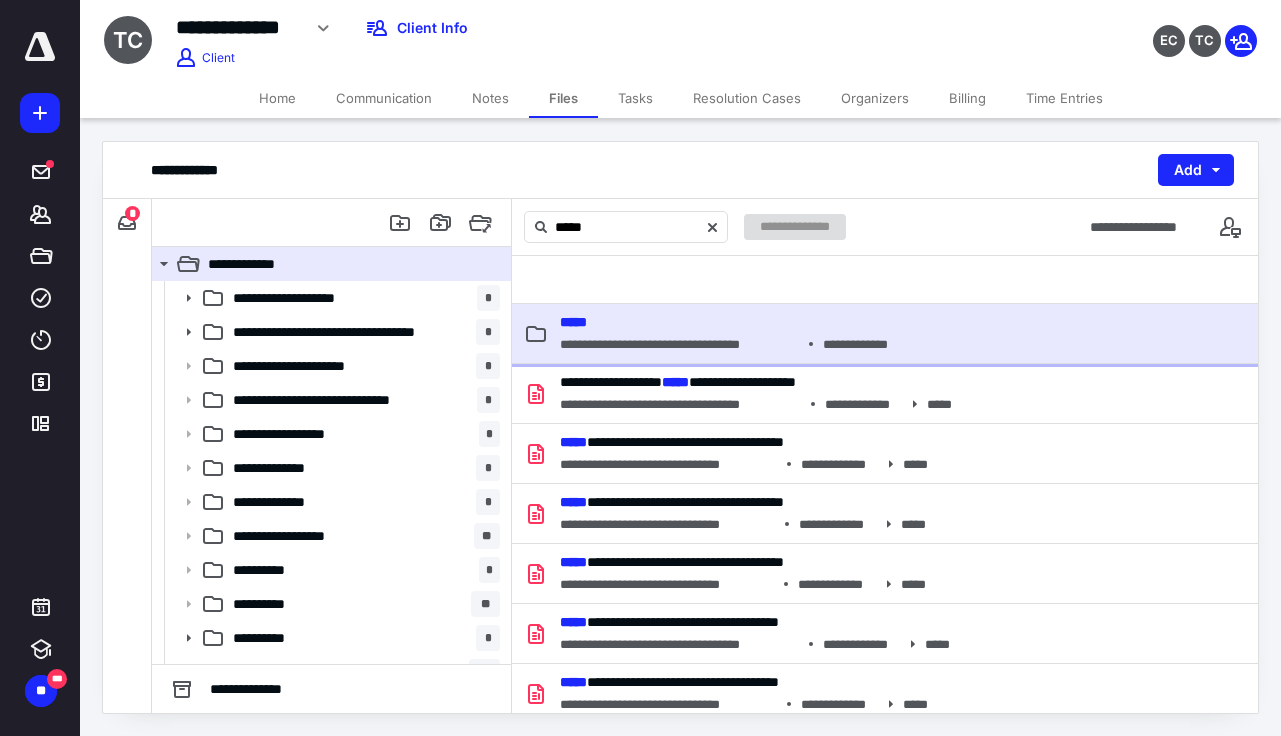 click on "**********" at bounding box center [724, 344] 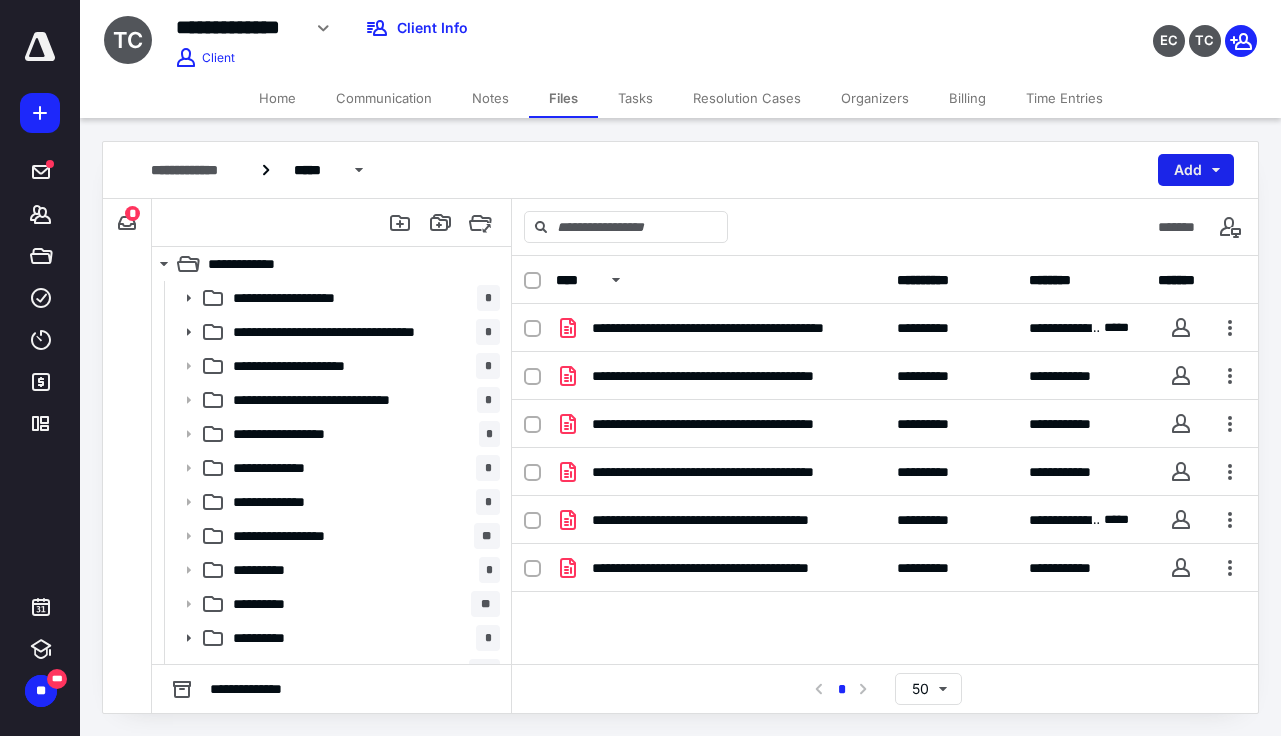 click on "Add" at bounding box center (1196, 170) 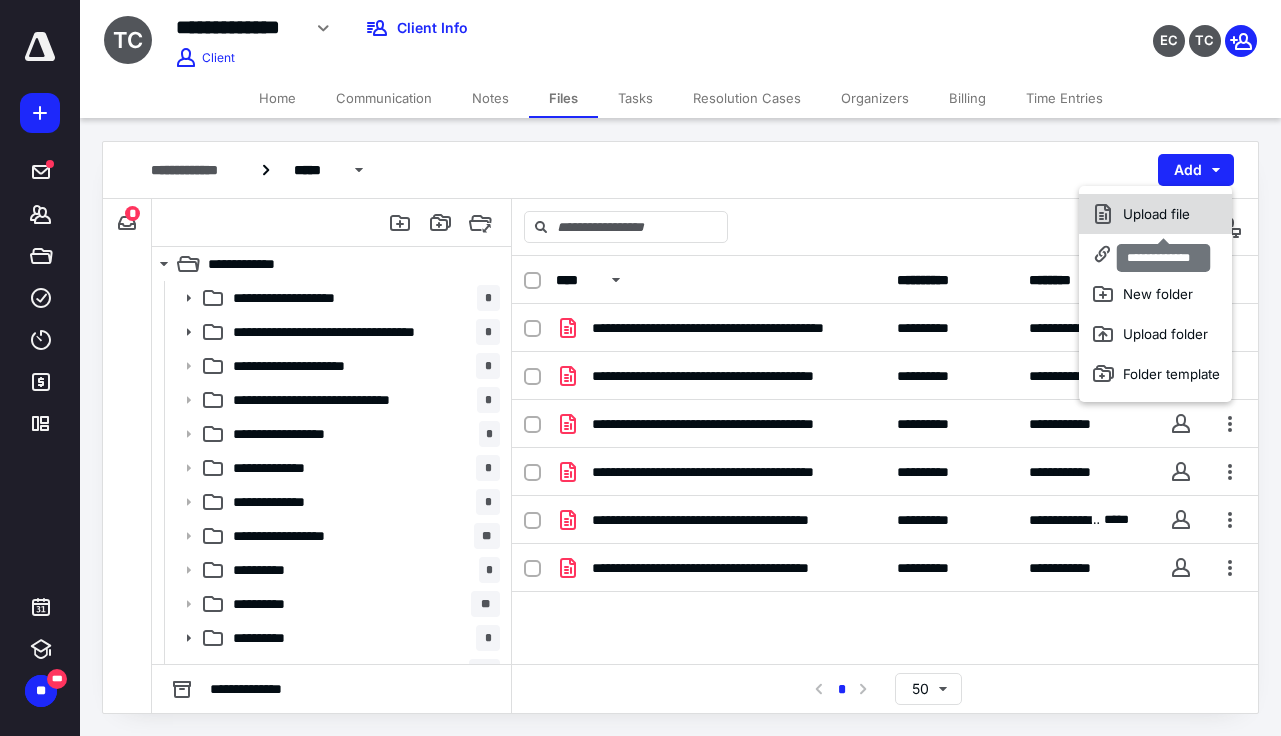 click on "Upload file" at bounding box center (1155, 214) 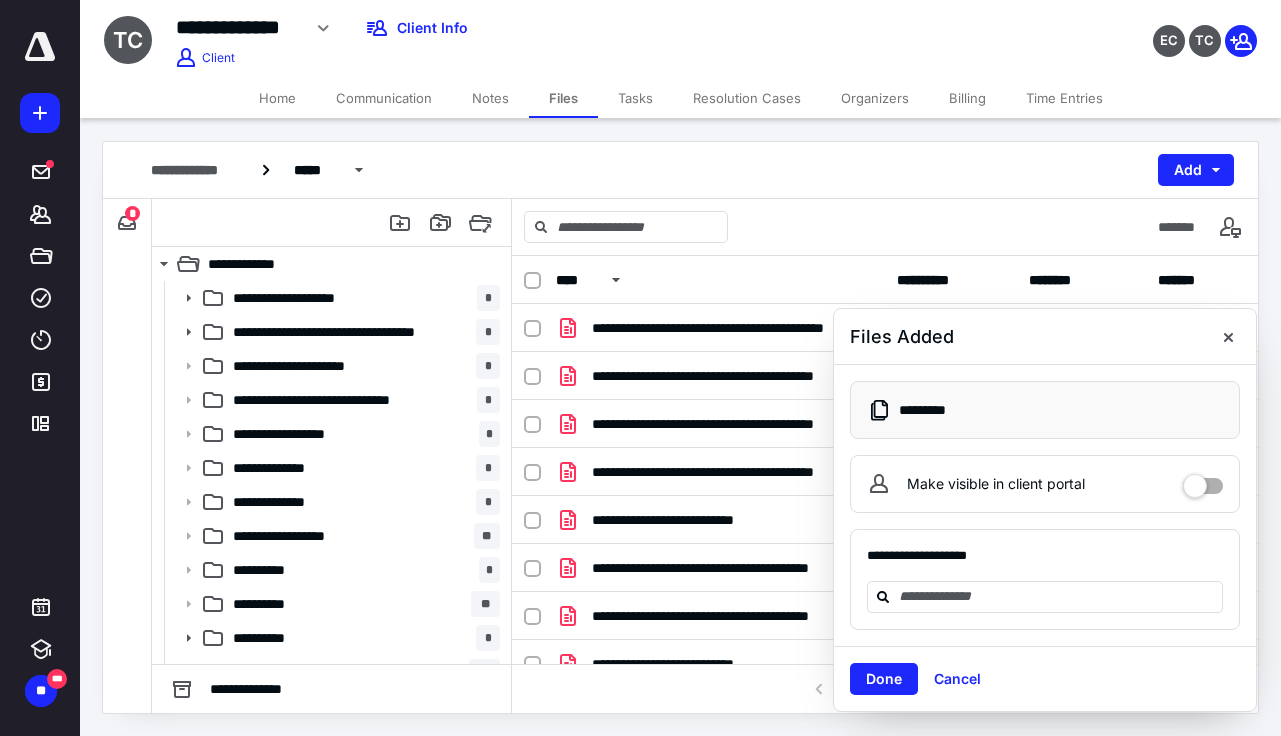 click on "Notes" at bounding box center [490, 98] 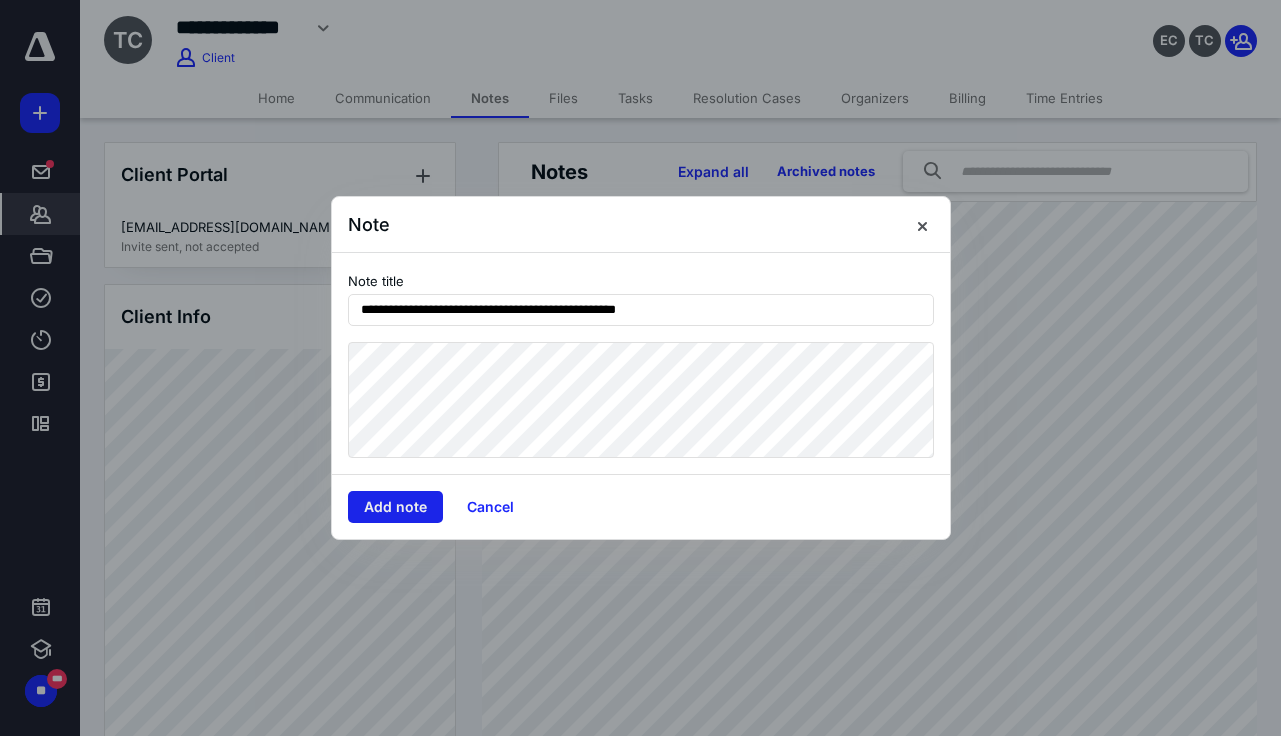 type on "**********" 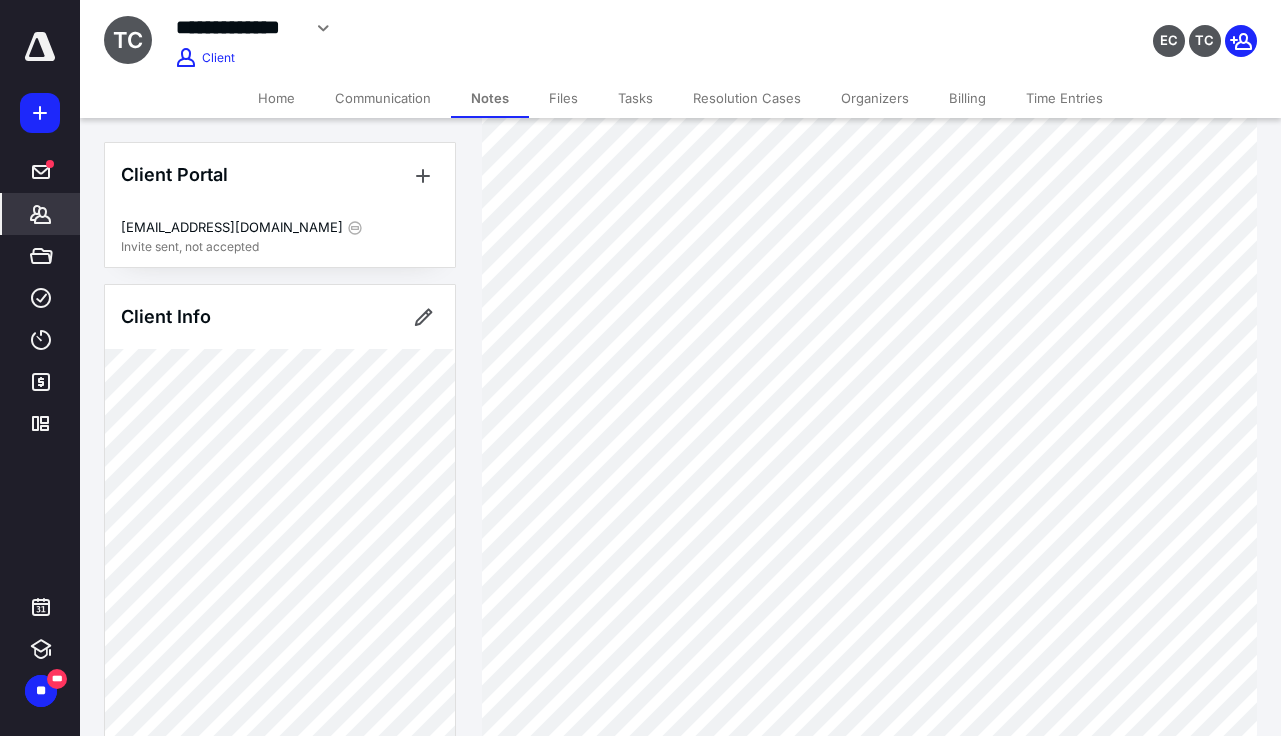 scroll, scrollTop: 1113, scrollLeft: 0, axis: vertical 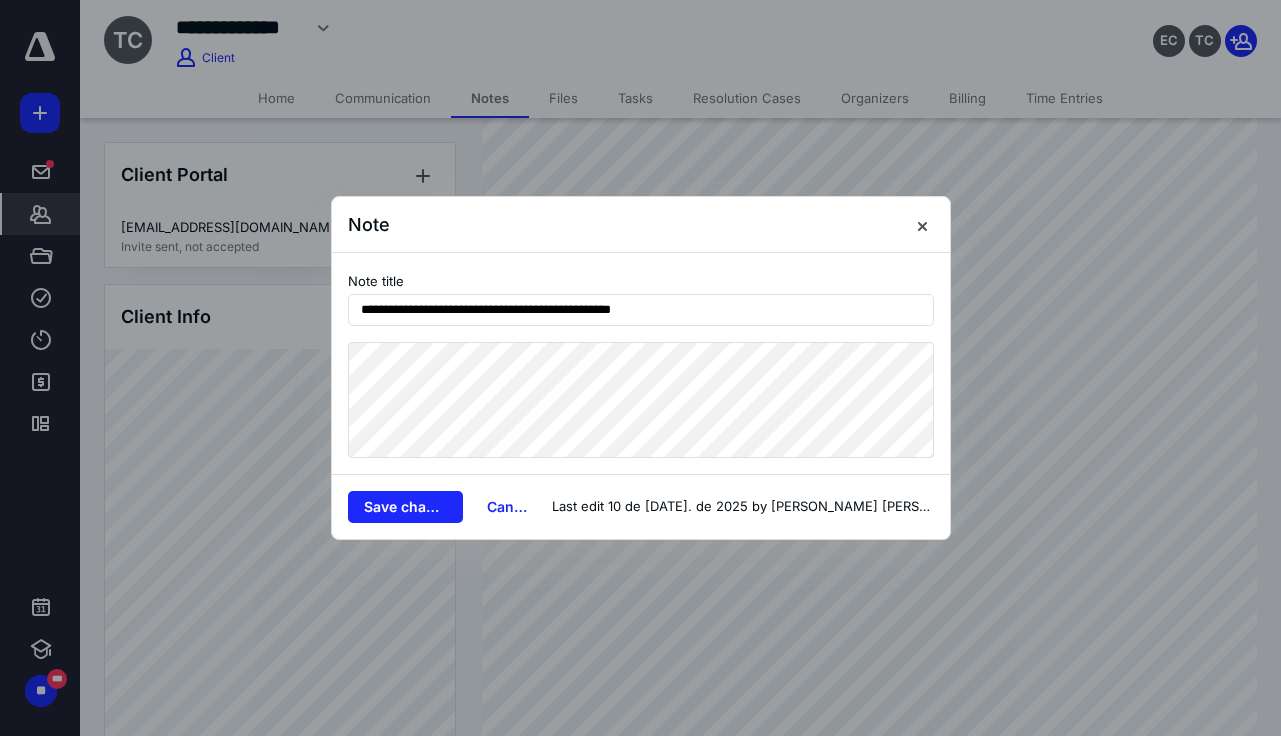 drag, startPoint x: 695, startPoint y: 314, endPoint x: 316, endPoint y: 301, distance: 379.2229 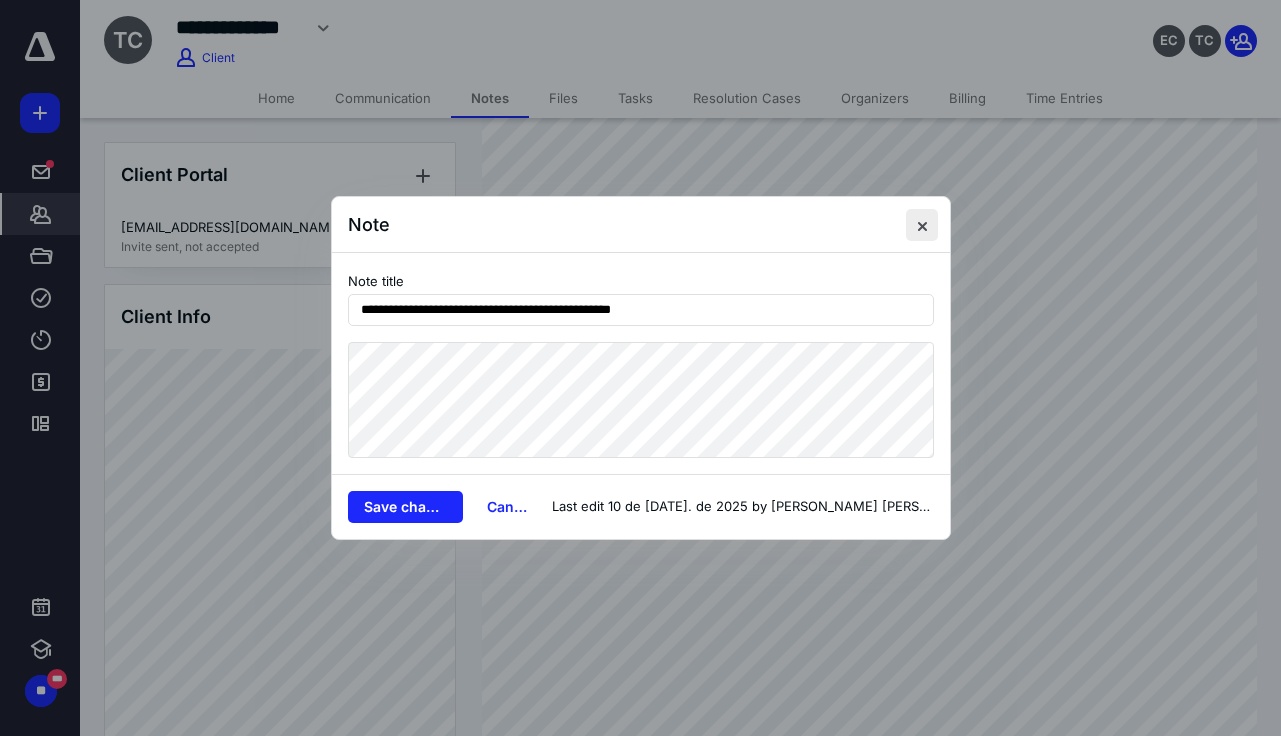 click at bounding box center (922, 225) 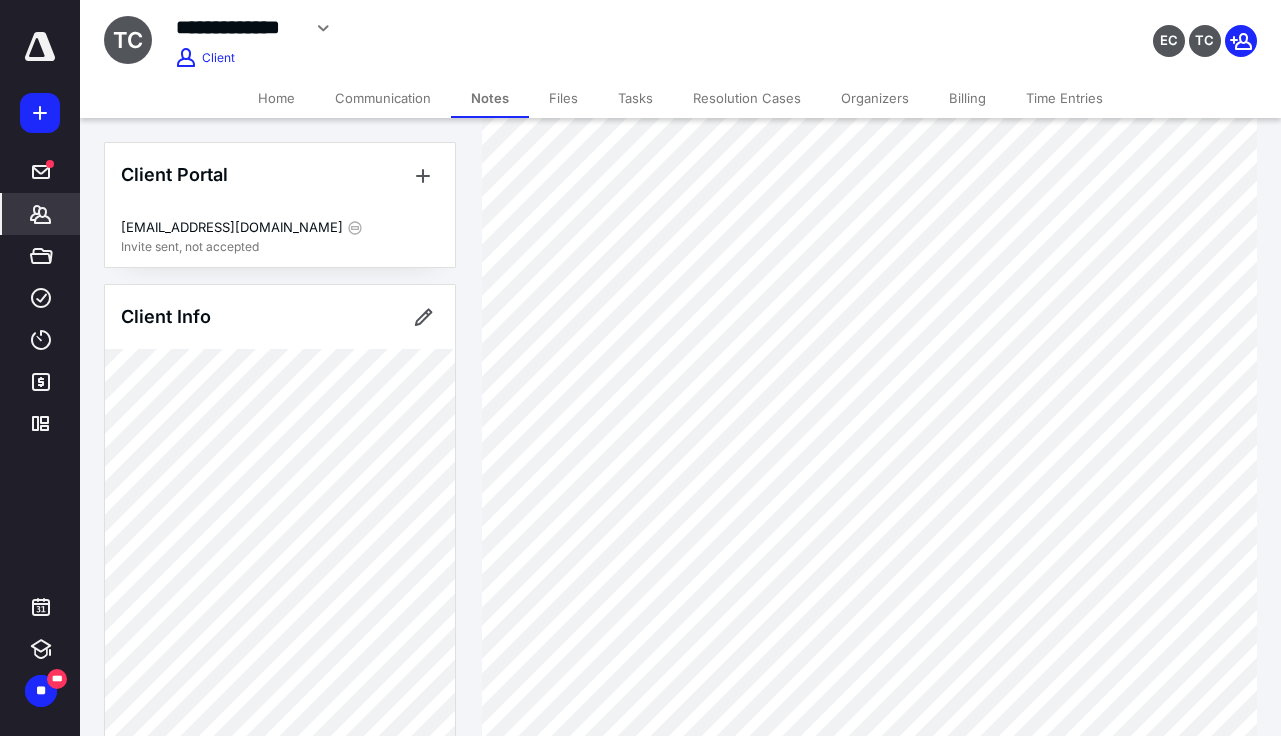 click at bounding box center [40, 47] 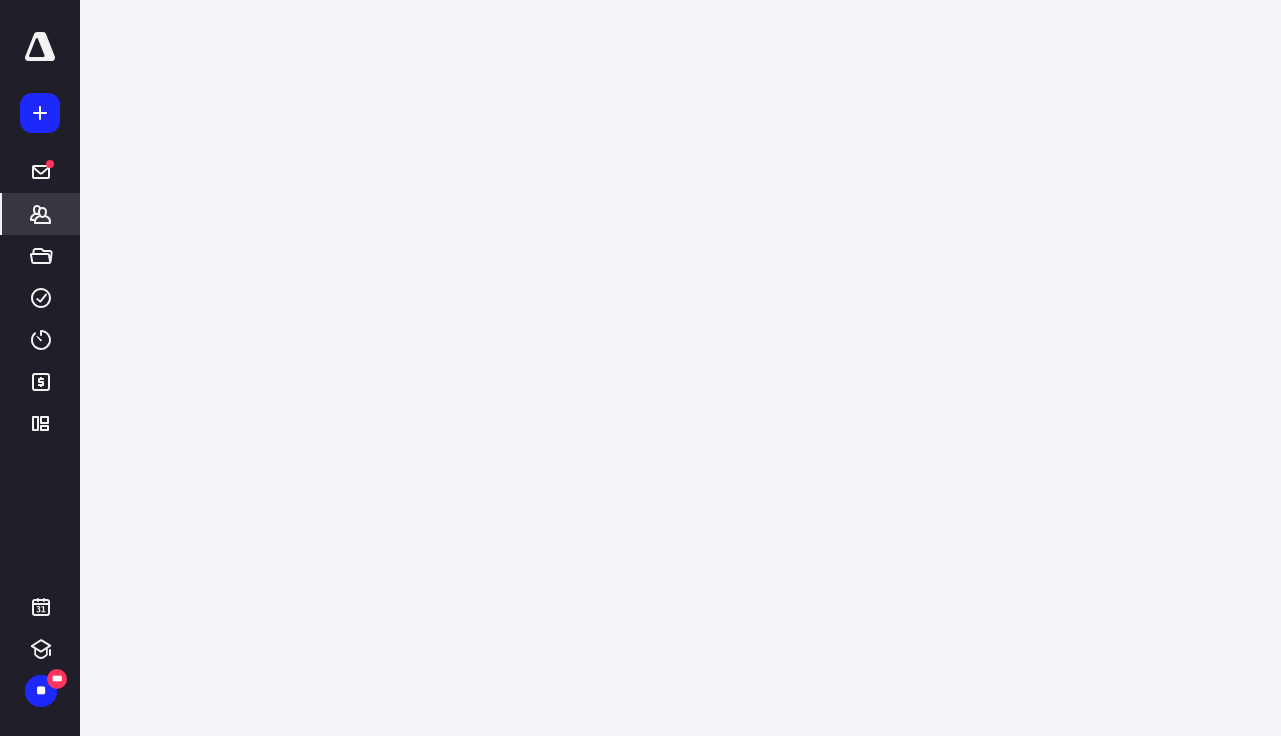 scroll, scrollTop: 0, scrollLeft: 0, axis: both 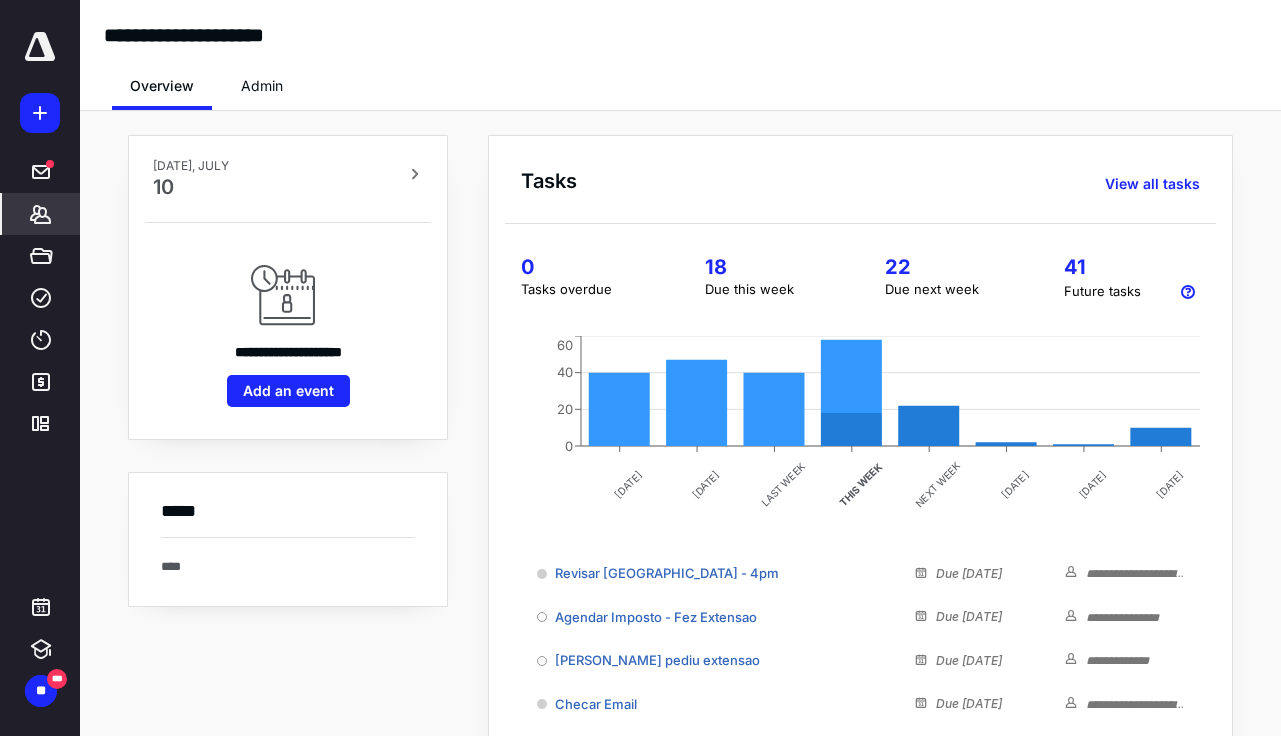 click 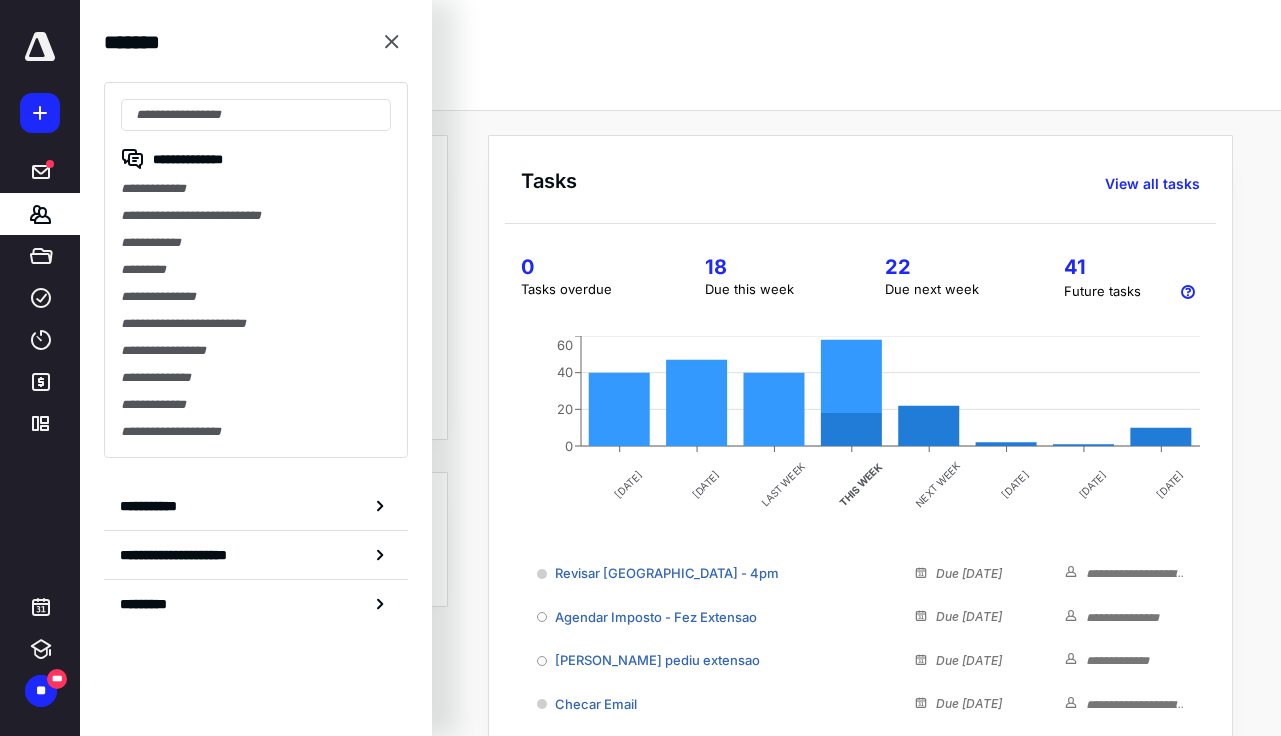 click on "Overview Admin" at bounding box center (680, 80) 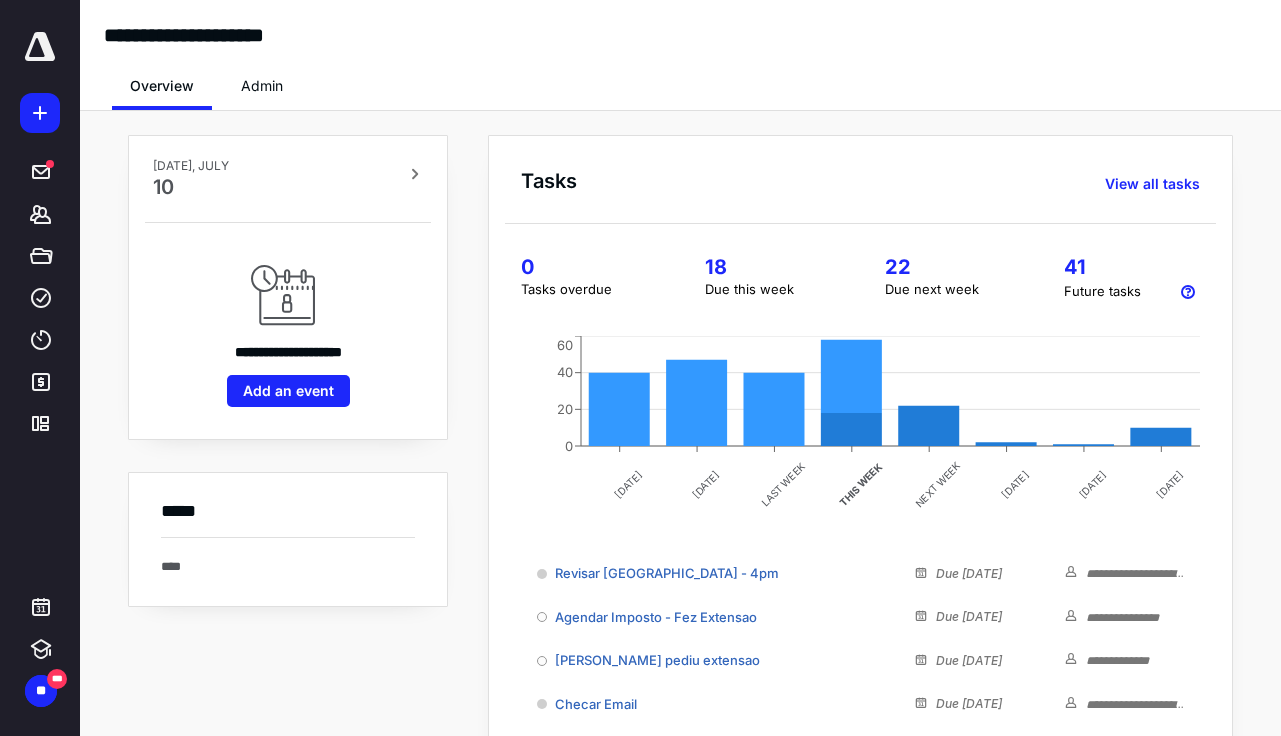 click at bounding box center [40, 47] 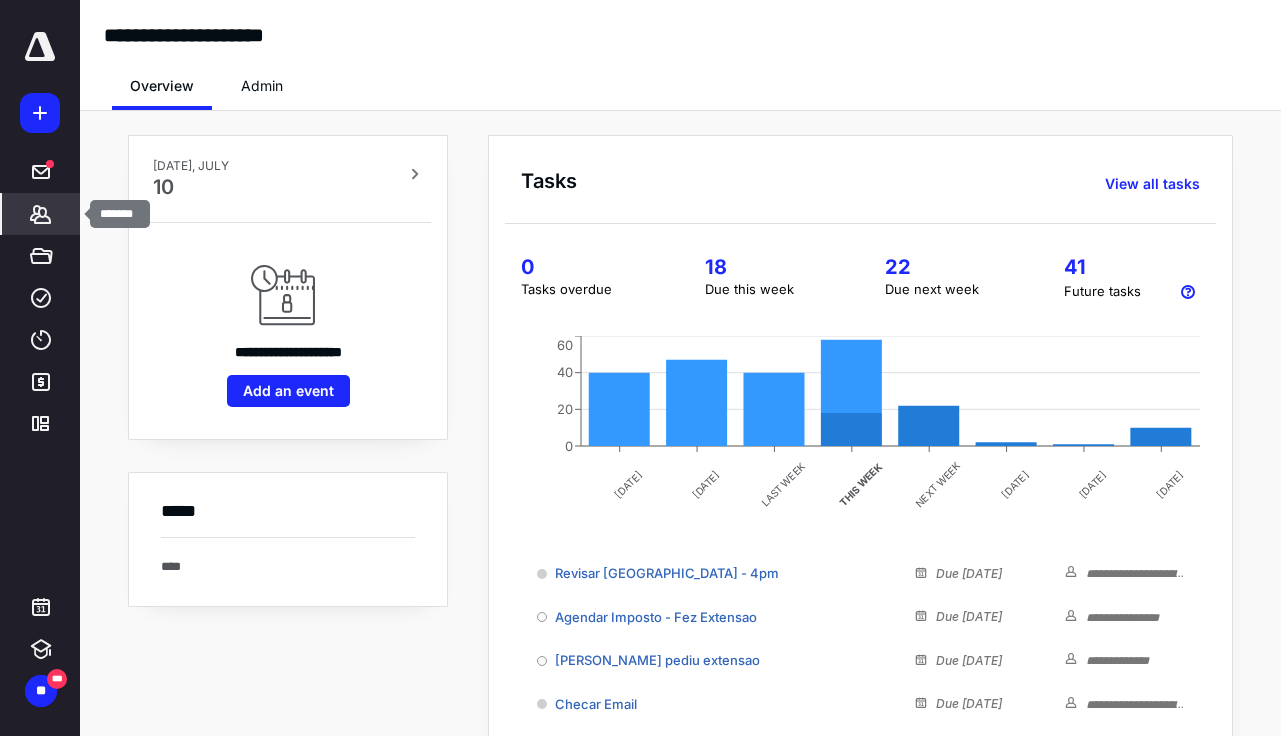 click 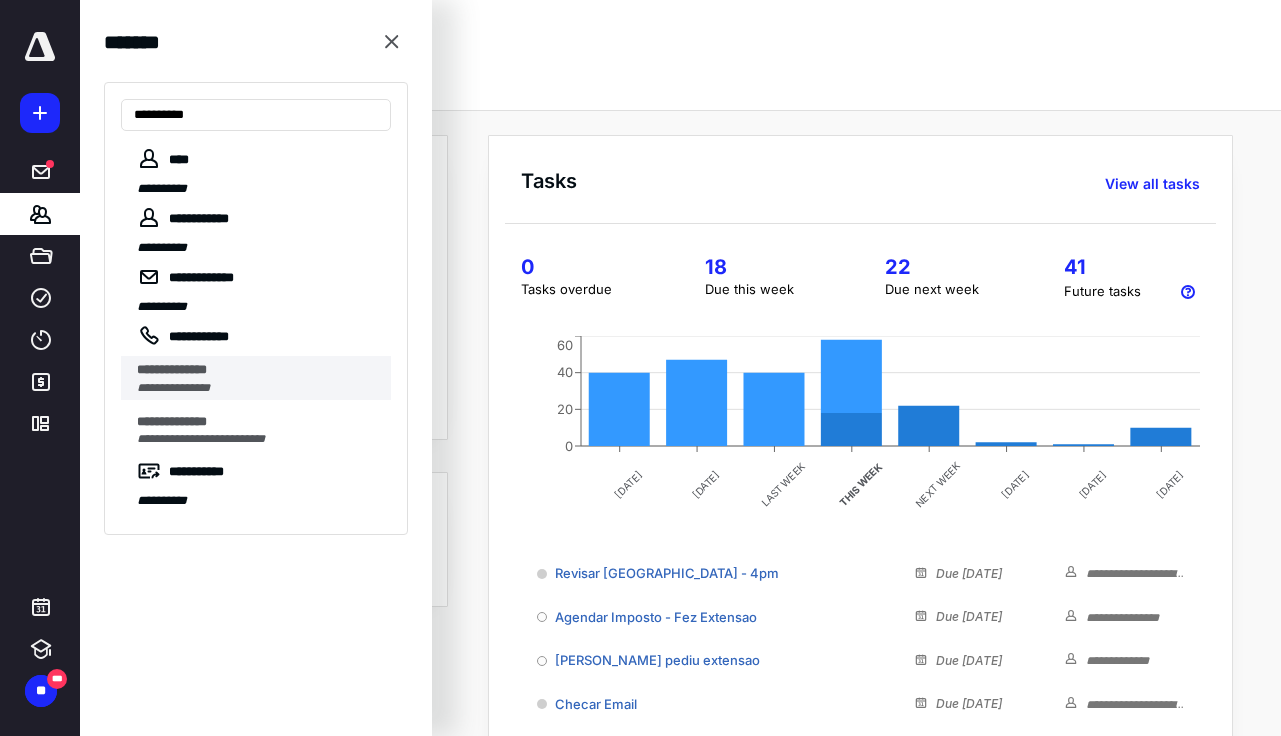 type on "**********" 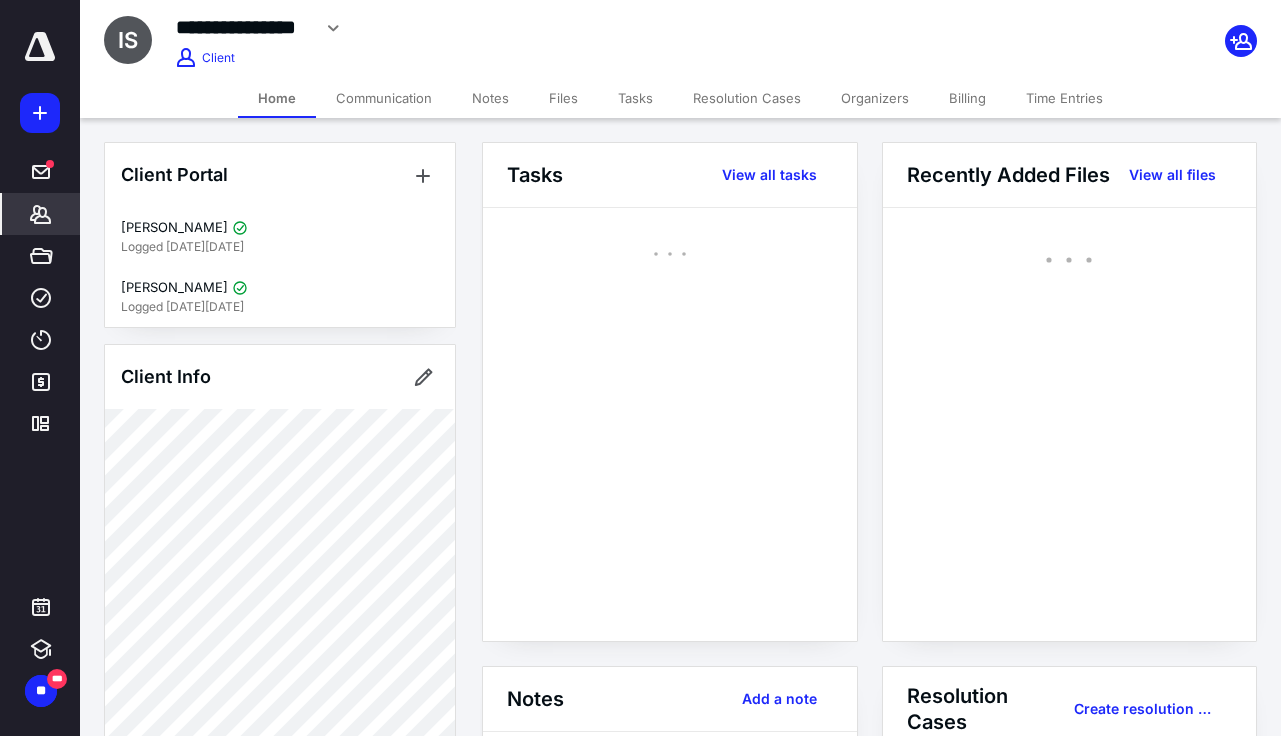 click on "Notes" at bounding box center [490, 98] 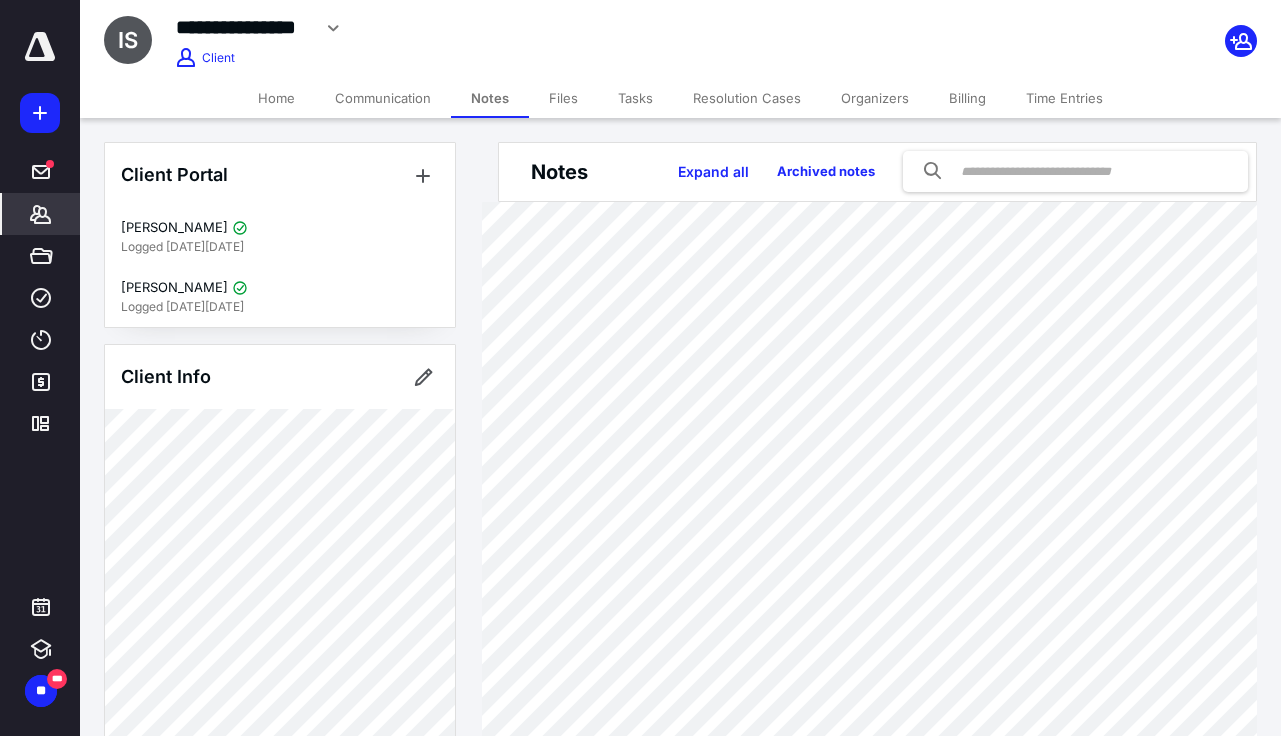 scroll, scrollTop: 0, scrollLeft: 0, axis: both 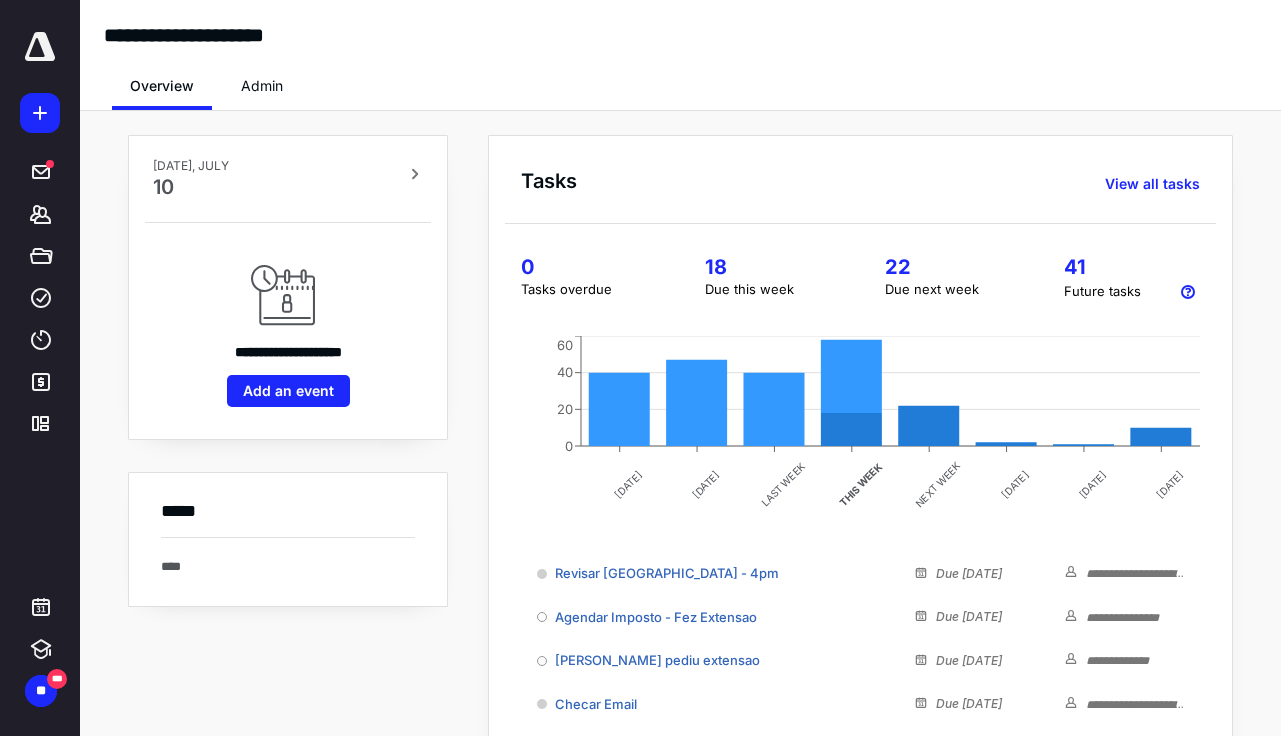 click on "Overview Admin" at bounding box center [680, 80] 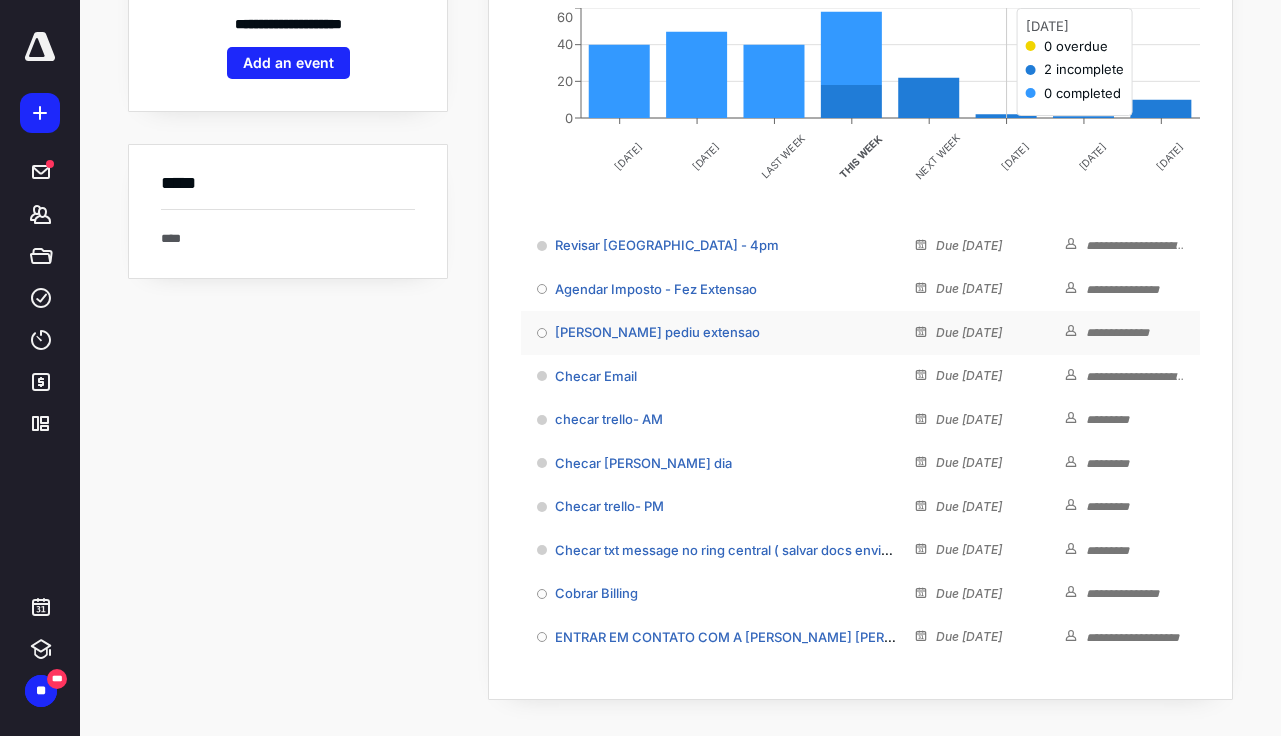 scroll, scrollTop: 327, scrollLeft: 0, axis: vertical 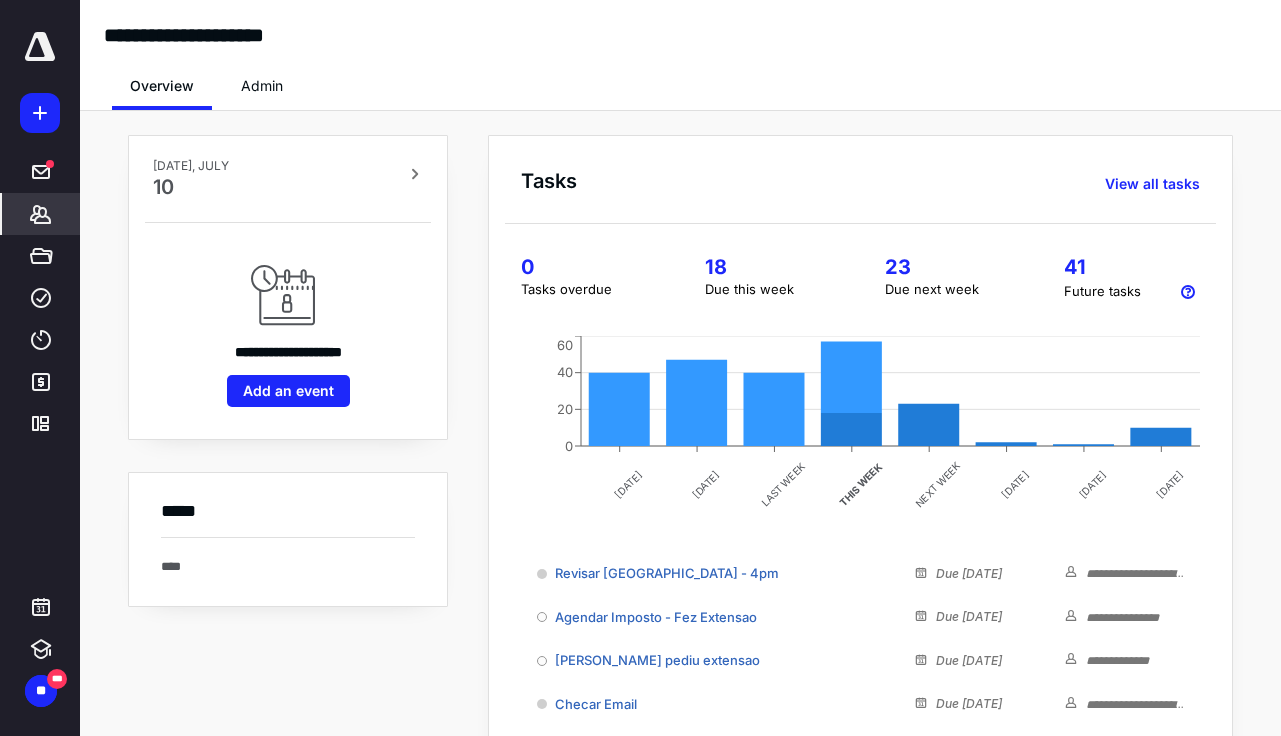 click on "*******" at bounding box center [41, 214] 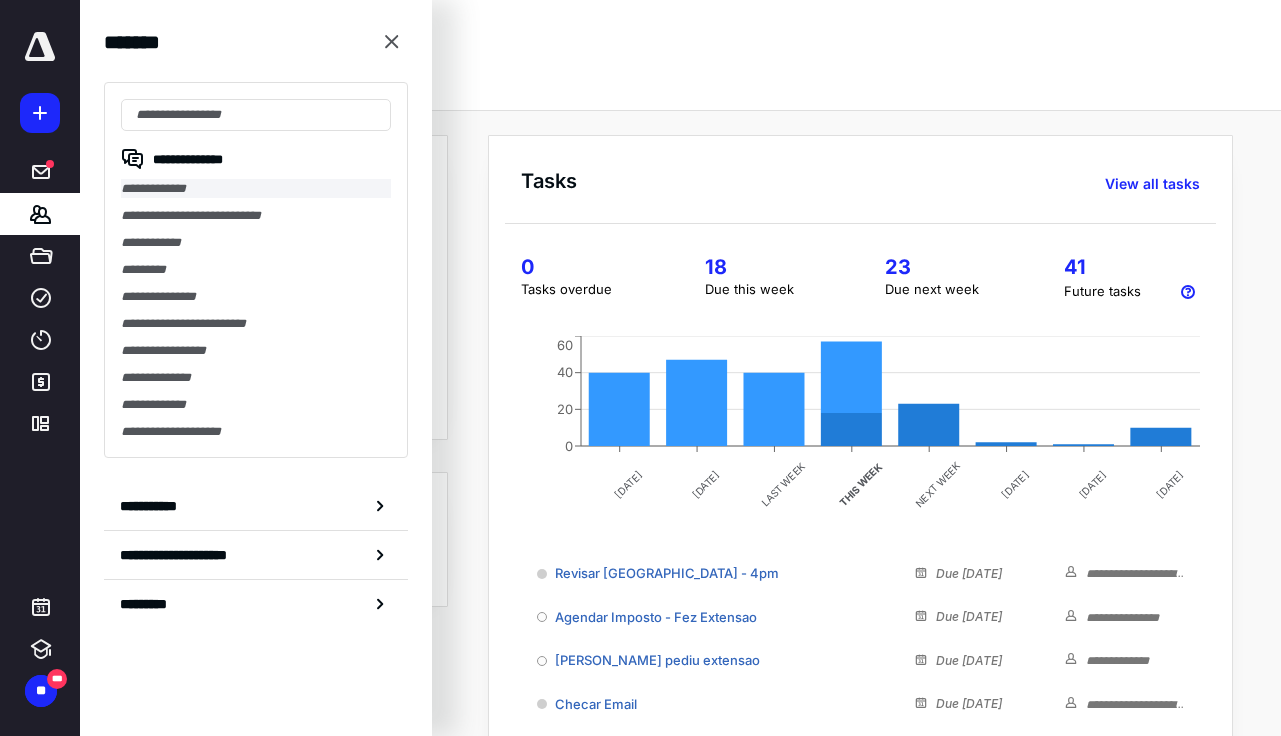 click on "**********" at bounding box center [256, 188] 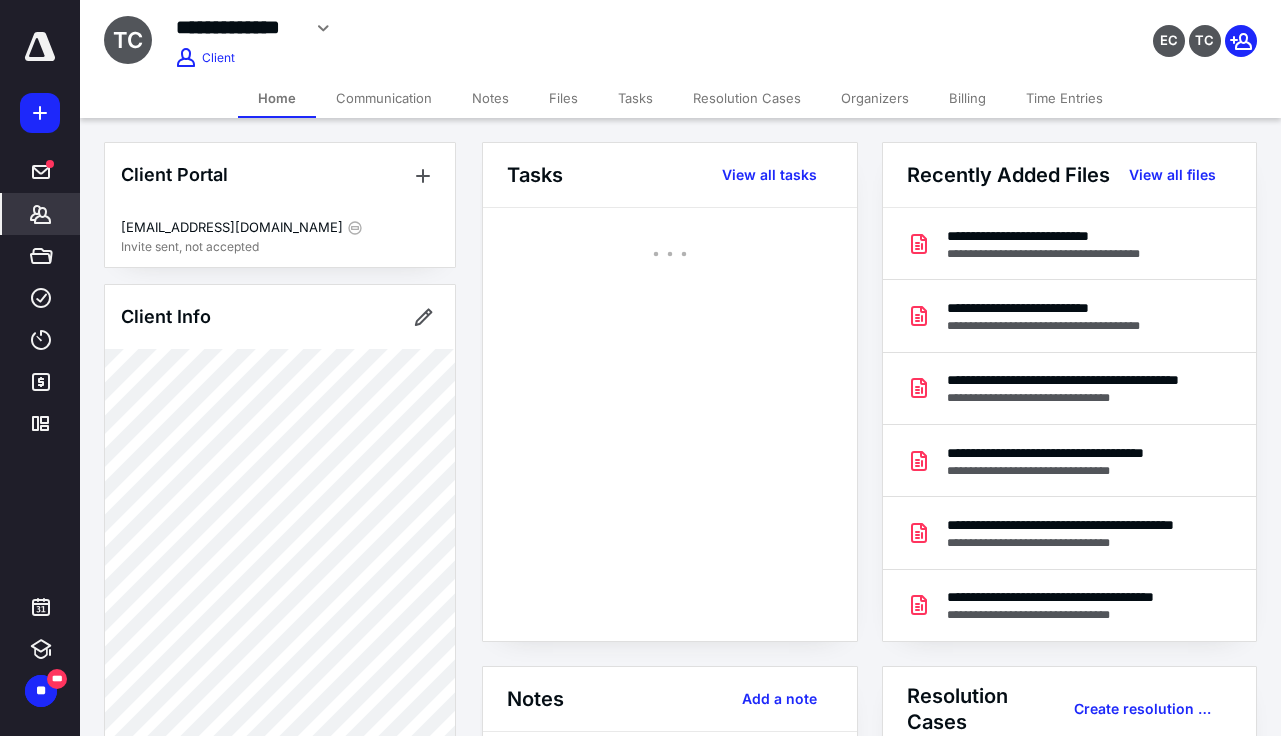 click 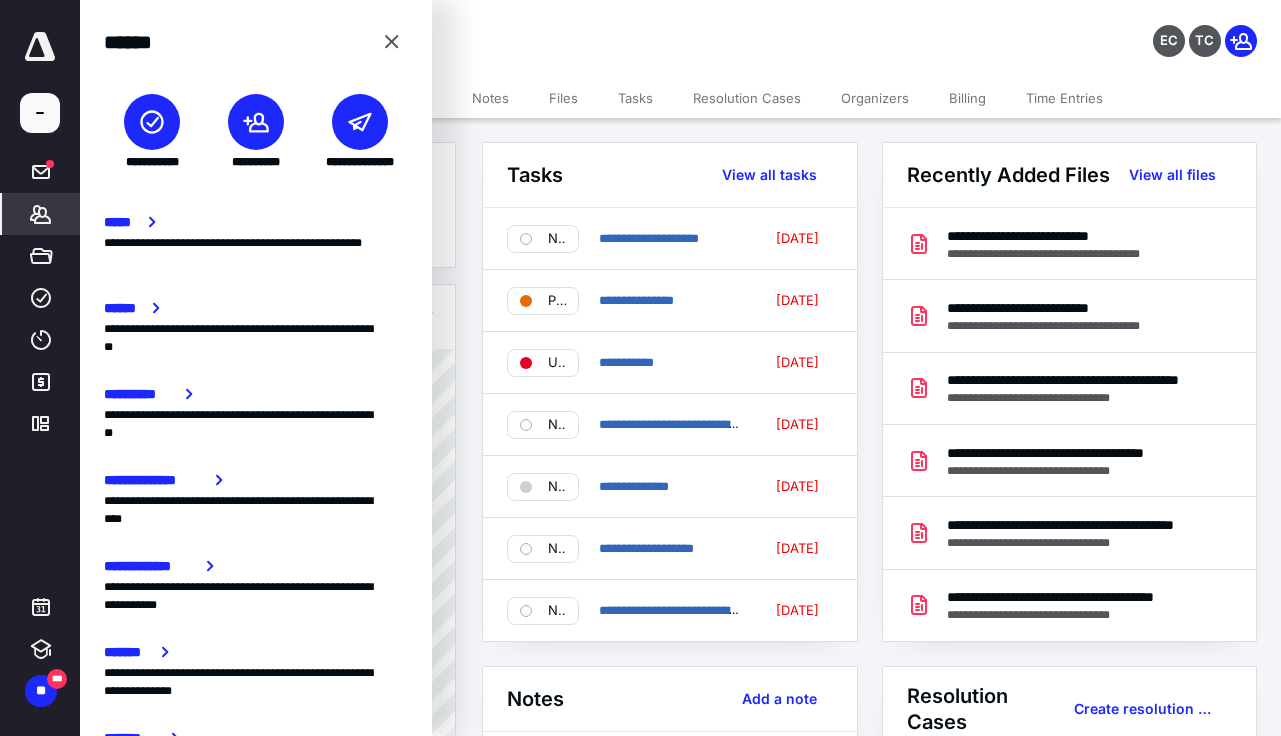 click 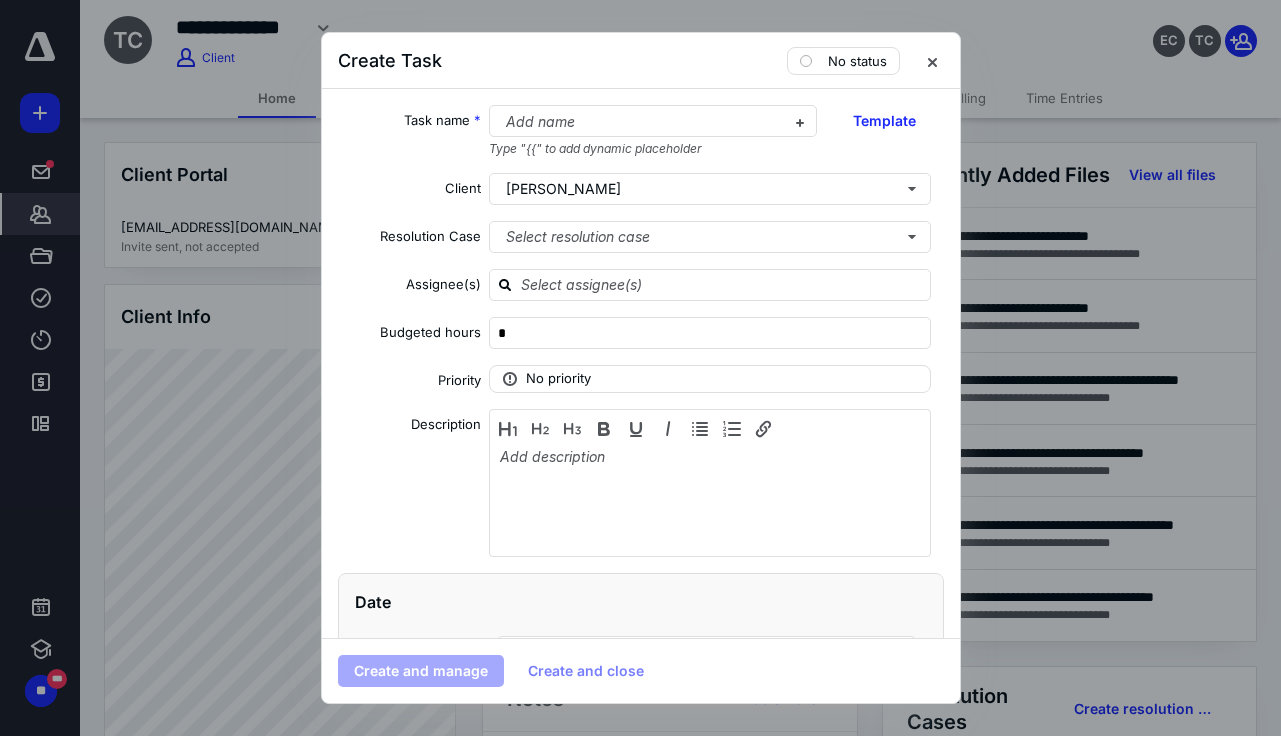 click on "Task name   * Add name Type "{{" to add dynamic placeholder Template Client Talita Camilo Resolution Case Select resolution case Assignee(s) Budgeted hours * Priority No priority Description Date Start date Select a date Due date Select a date Add a date Recurring Tax preparation fields Reminder Add reminder File Add file Automation Add automation Add a client request Add a subtask" at bounding box center [641, 363] 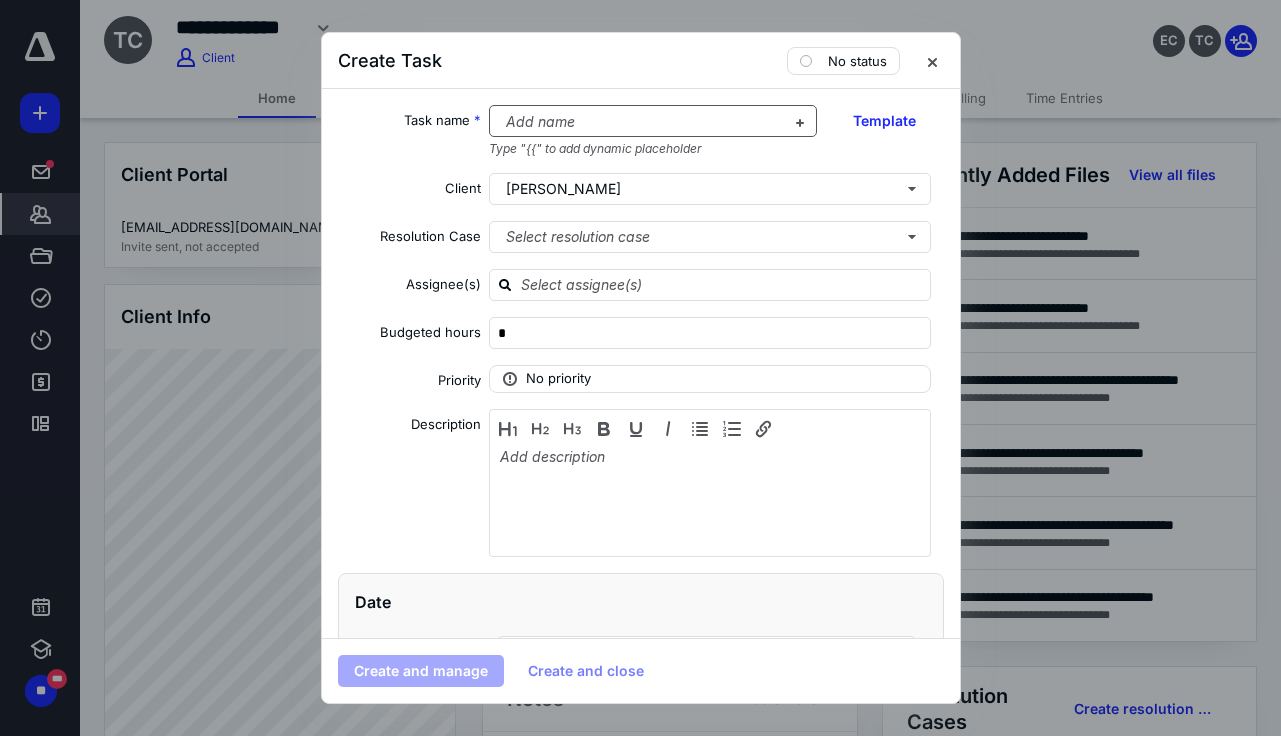 click at bounding box center (641, 122) 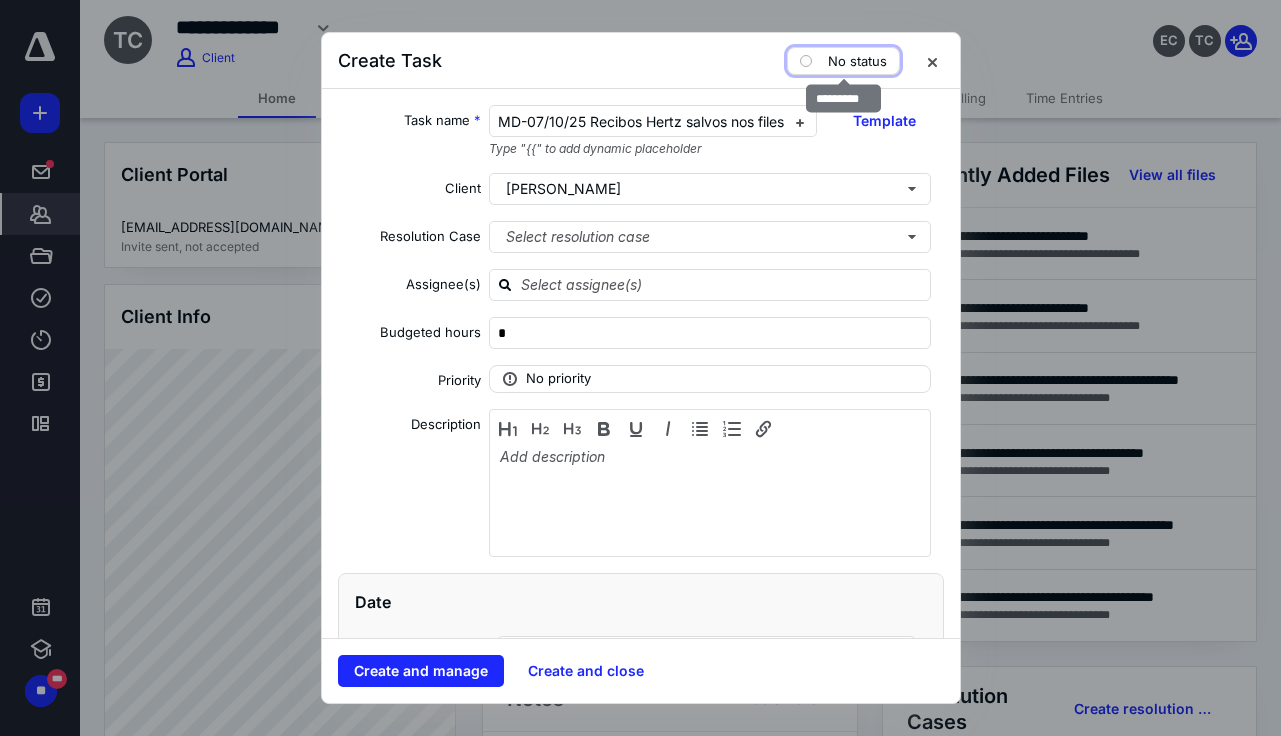 click on "No status" at bounding box center [857, 61] 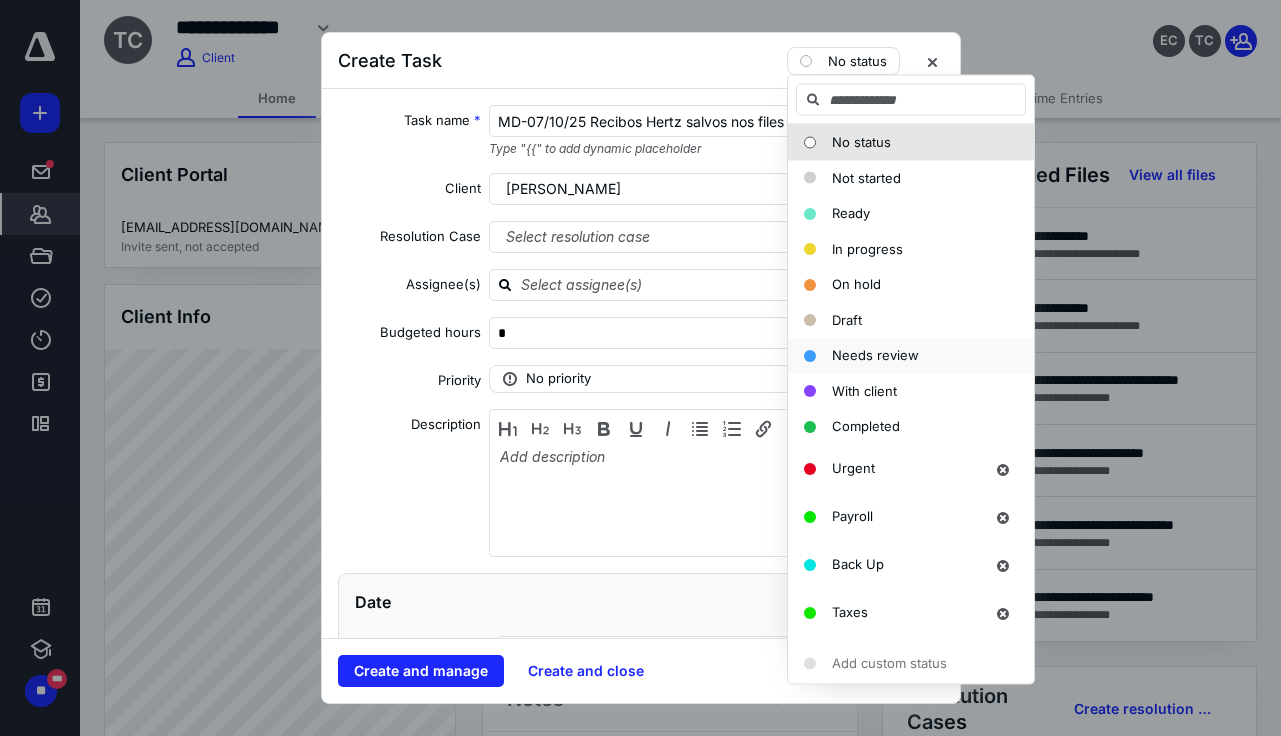 scroll, scrollTop: 1111, scrollLeft: 0, axis: vertical 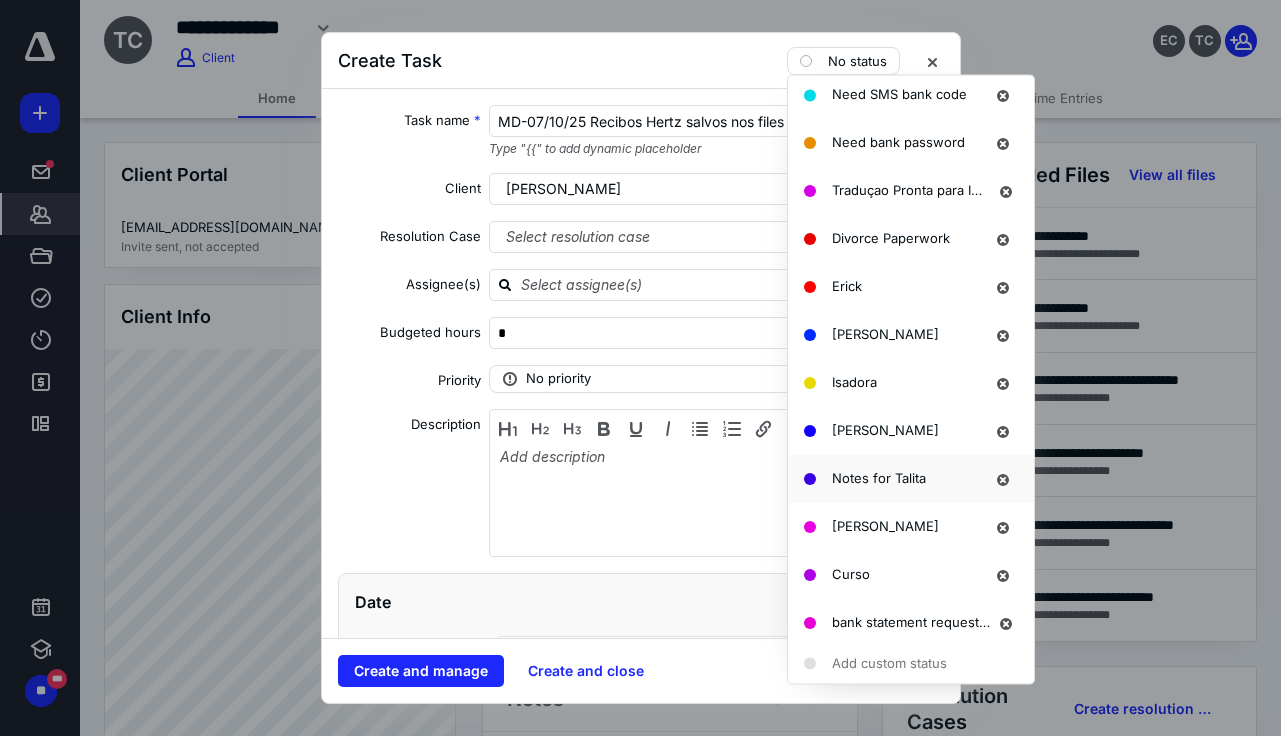 click on "Notes for Talita" at bounding box center (879, 478) 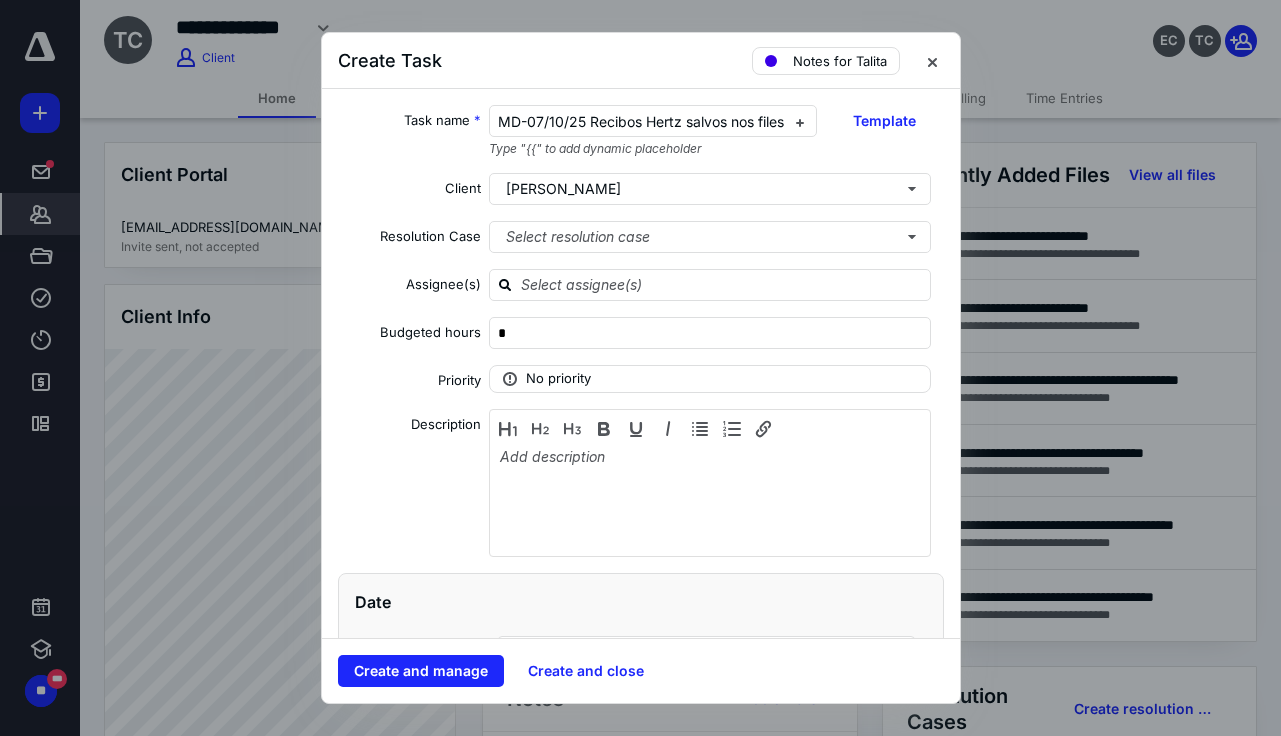 scroll, scrollTop: 1524, scrollLeft: 0, axis: vertical 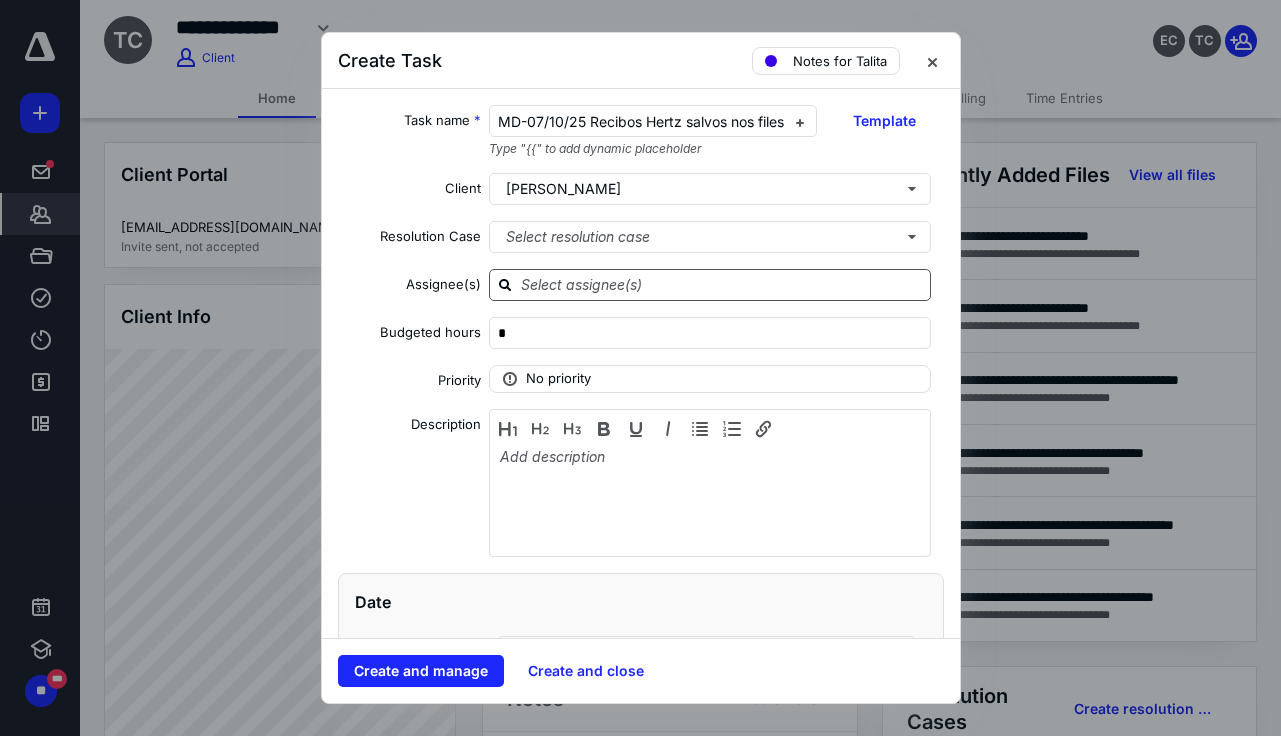 click at bounding box center [722, 284] 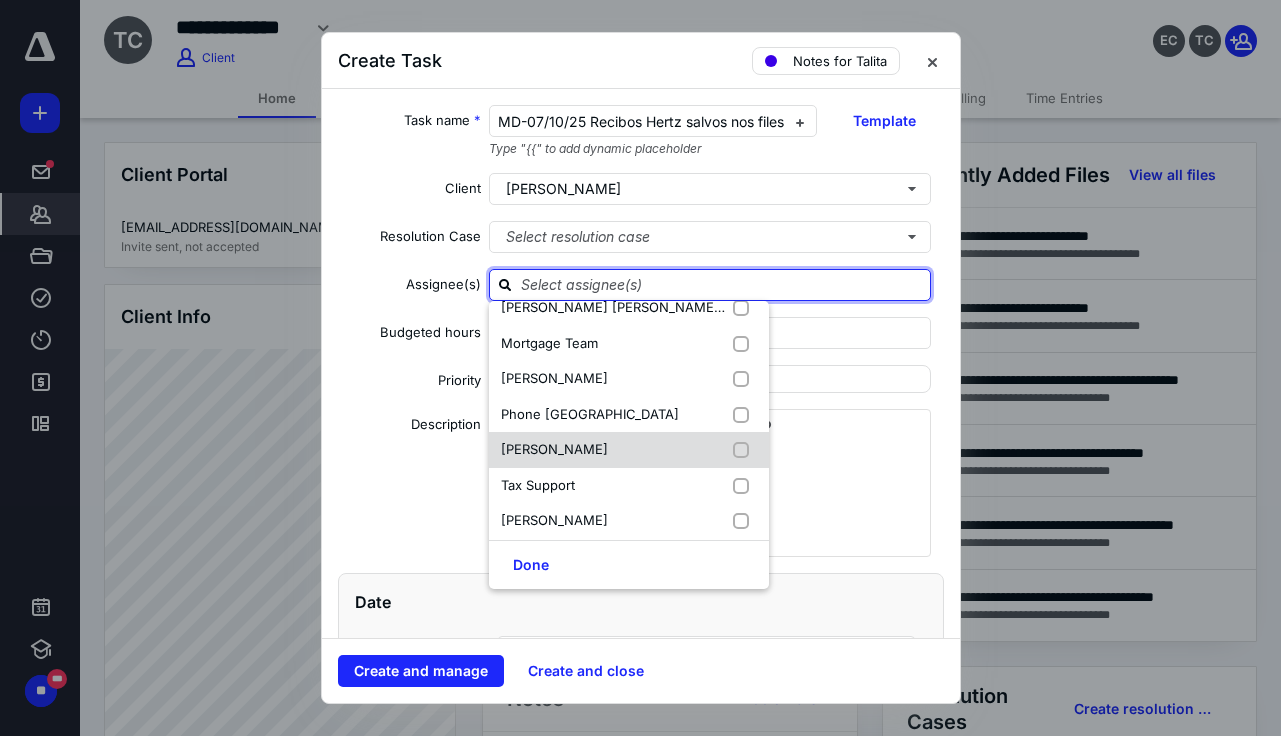 scroll, scrollTop: 302, scrollLeft: 0, axis: vertical 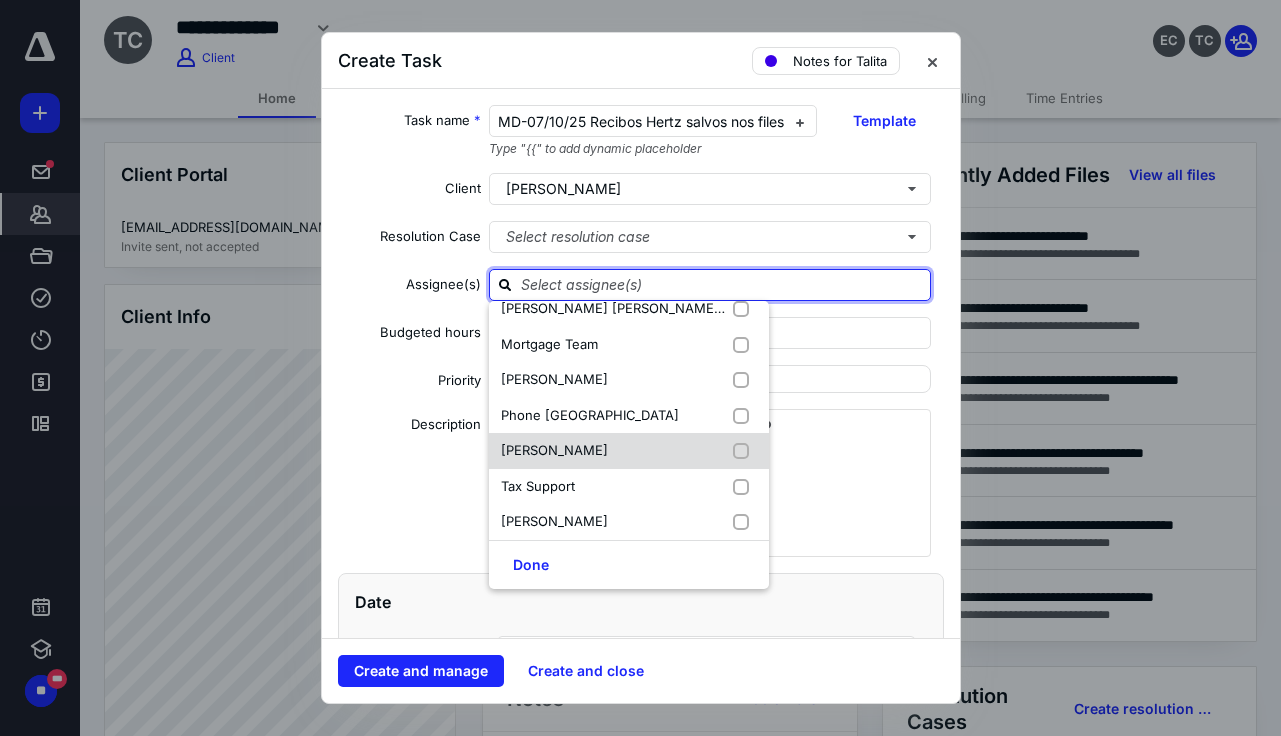 click on "Talita Camilo" at bounding box center (629, 451) 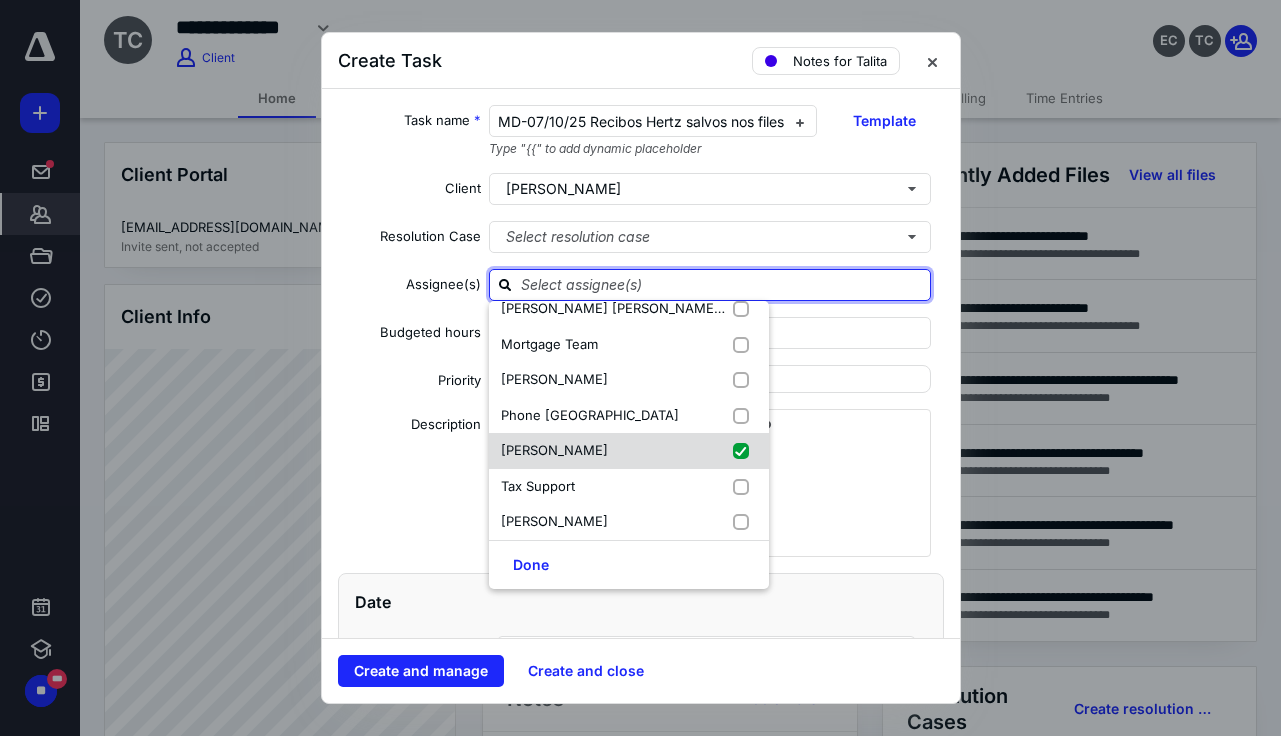 checkbox on "true" 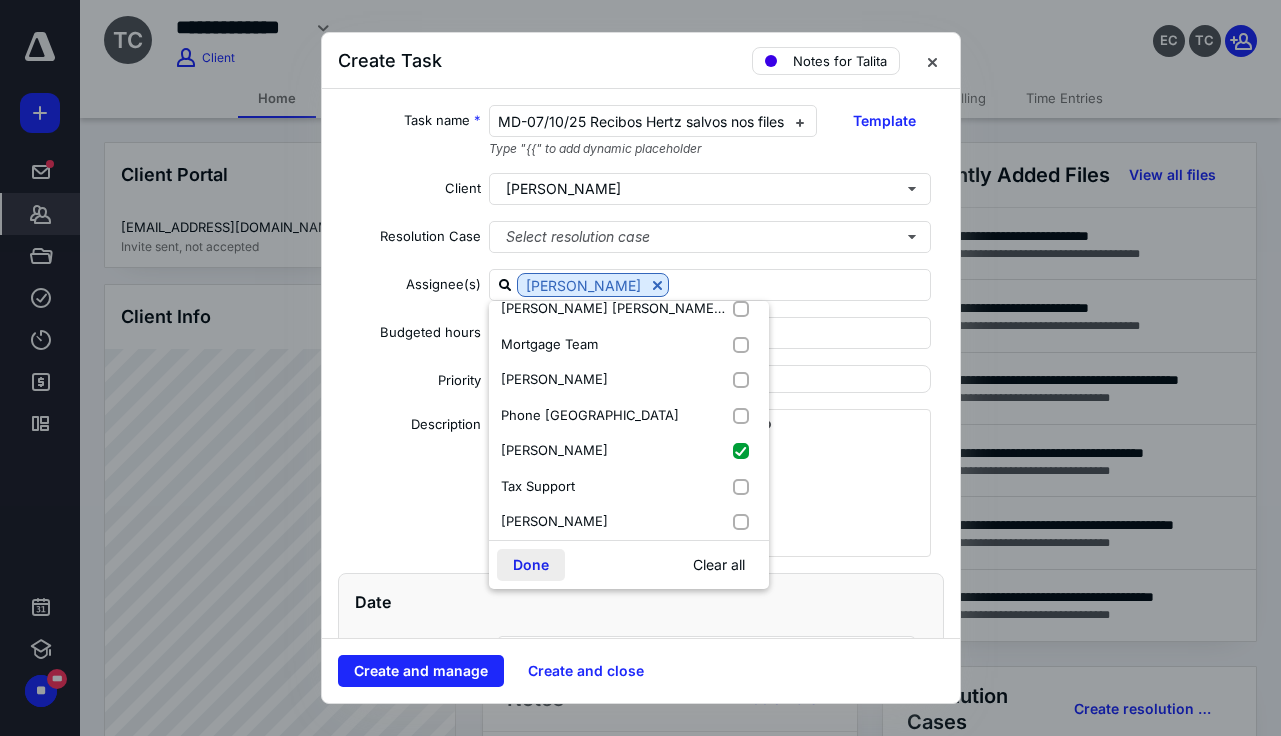 click on "Done" at bounding box center (531, 565) 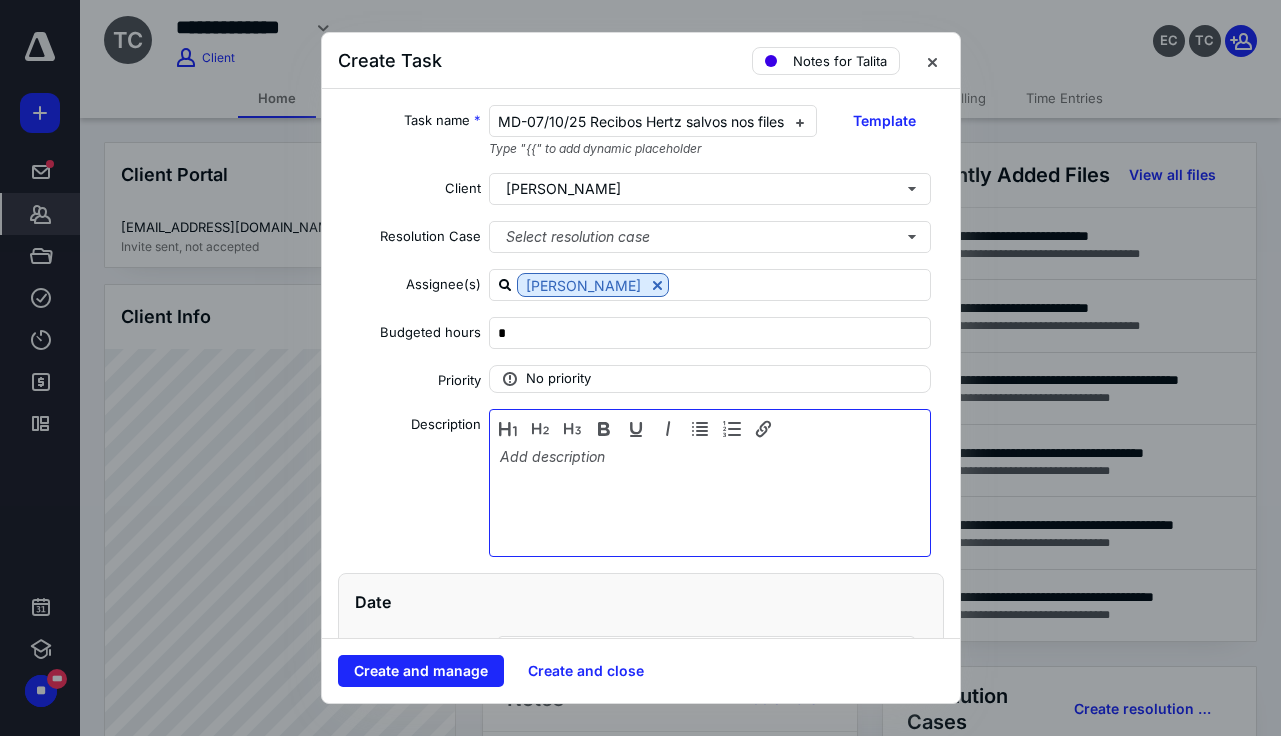 click at bounding box center [710, 498] 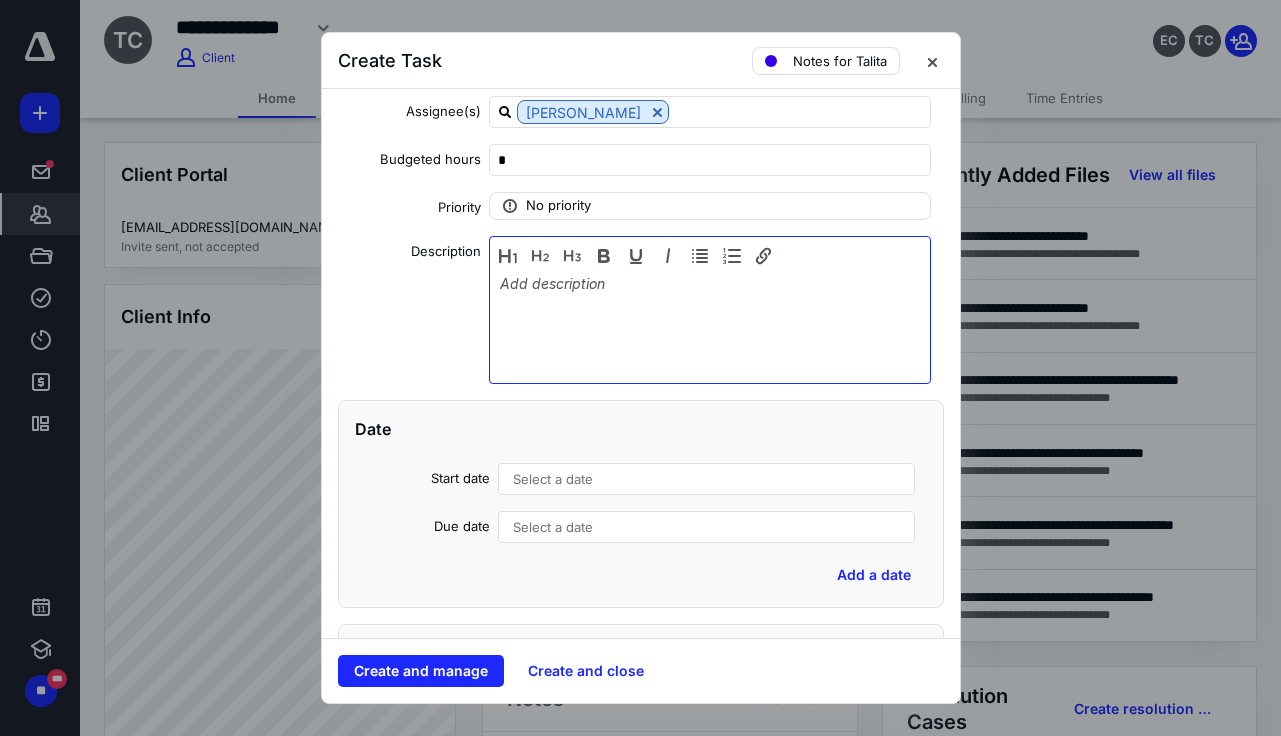 scroll, scrollTop: 190, scrollLeft: 0, axis: vertical 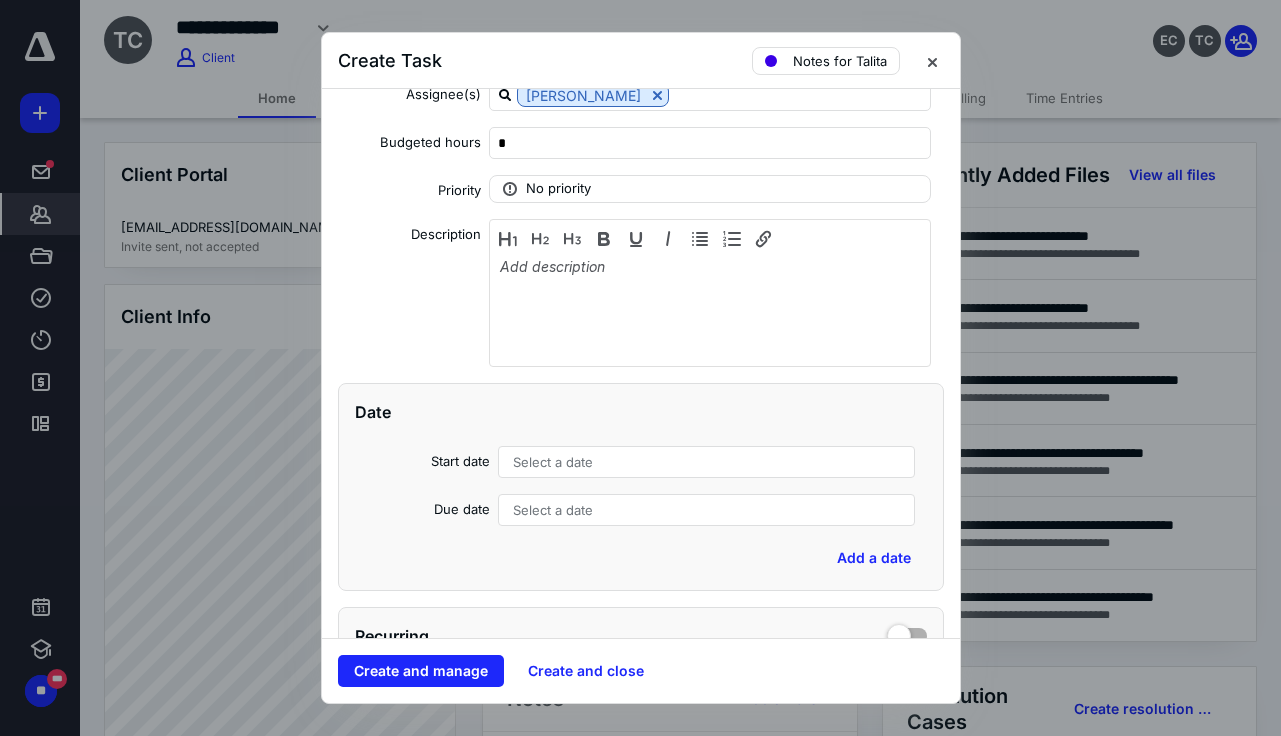 click on "Start date Select a date Due date Select a date" at bounding box center [641, 486] 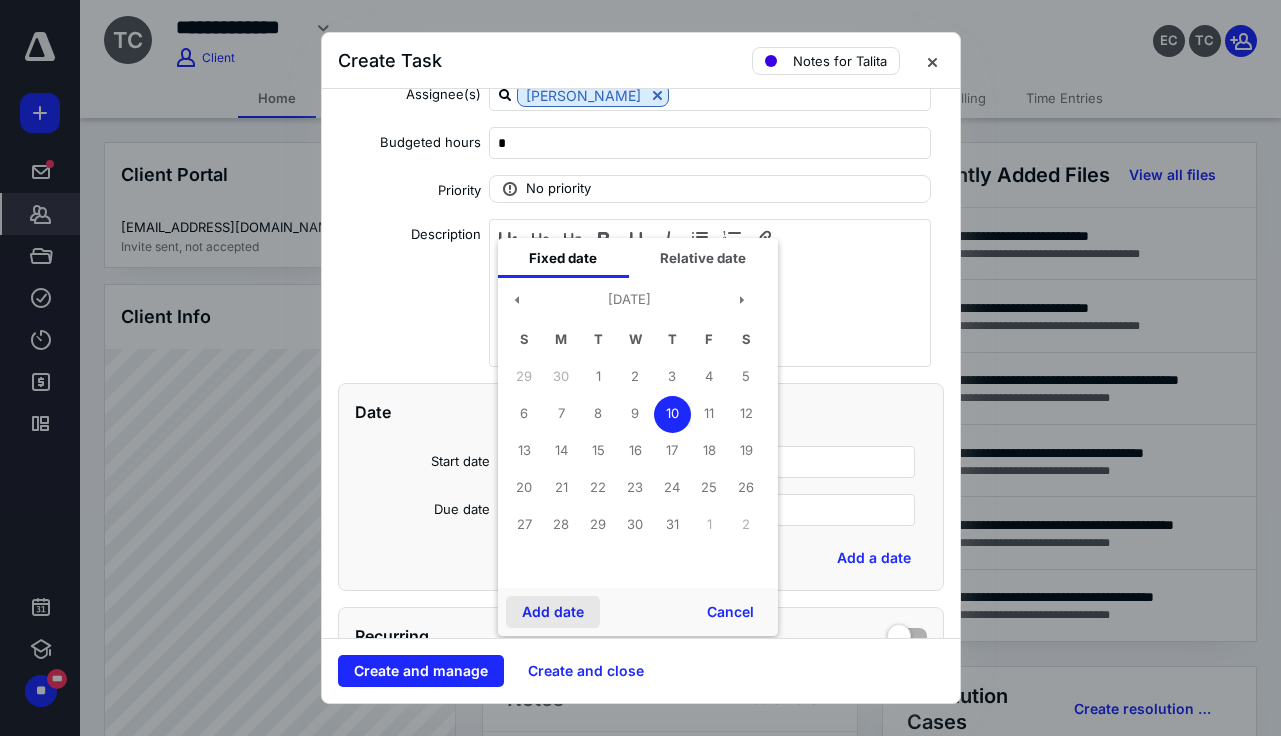 click on "Add date" at bounding box center (553, 612) 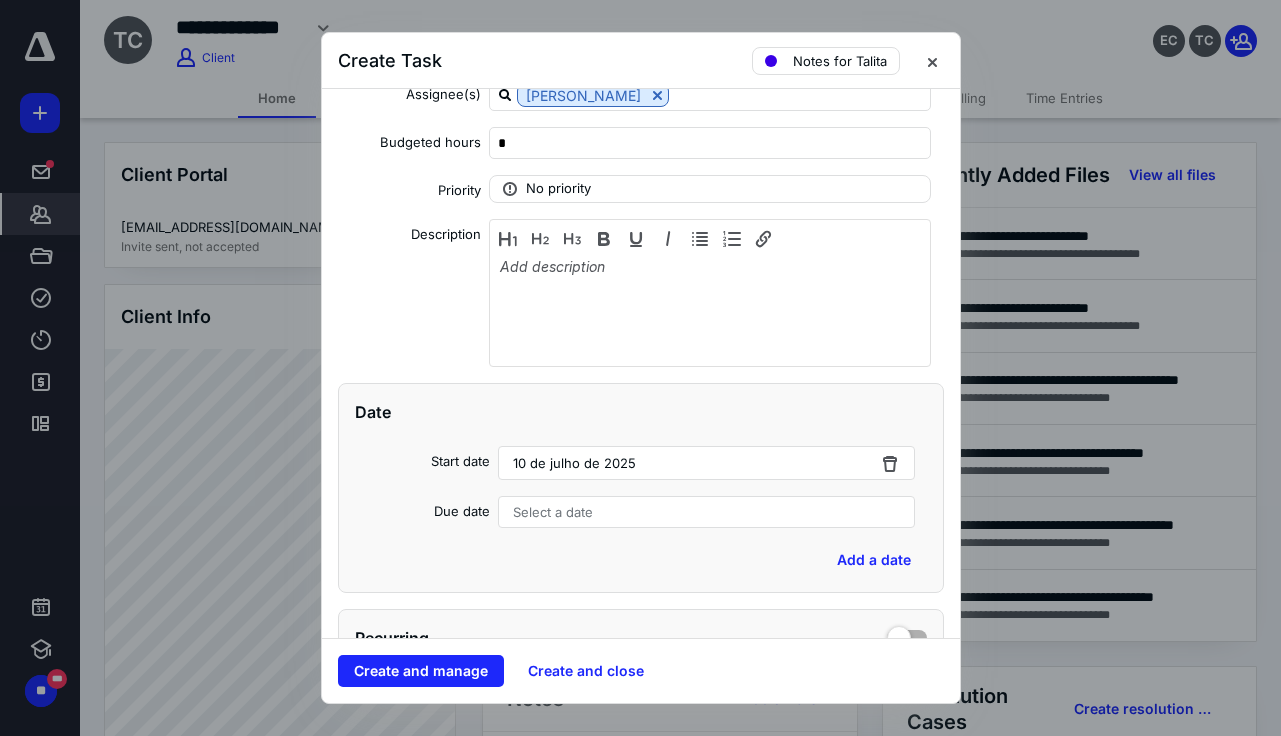 click on "Select a date" at bounding box center [553, 512] 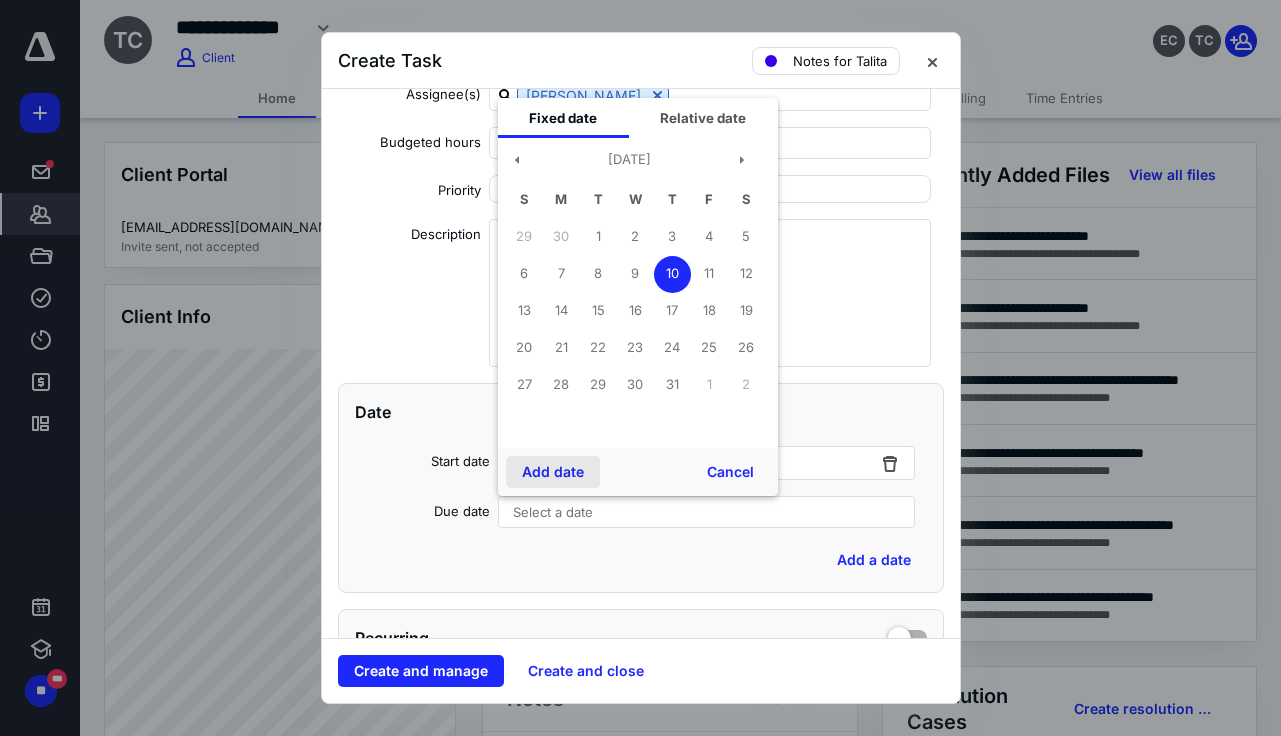 click on "Add date" at bounding box center (553, 472) 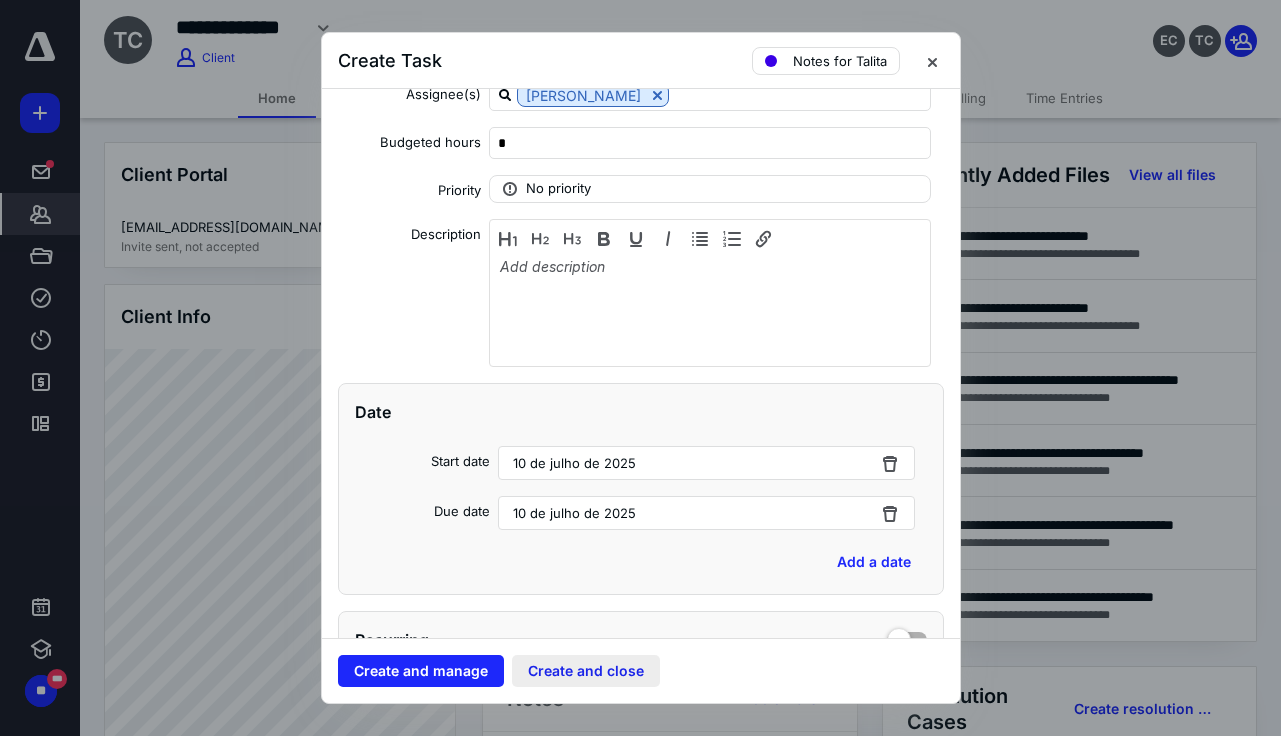 click on "Create and close" at bounding box center [586, 671] 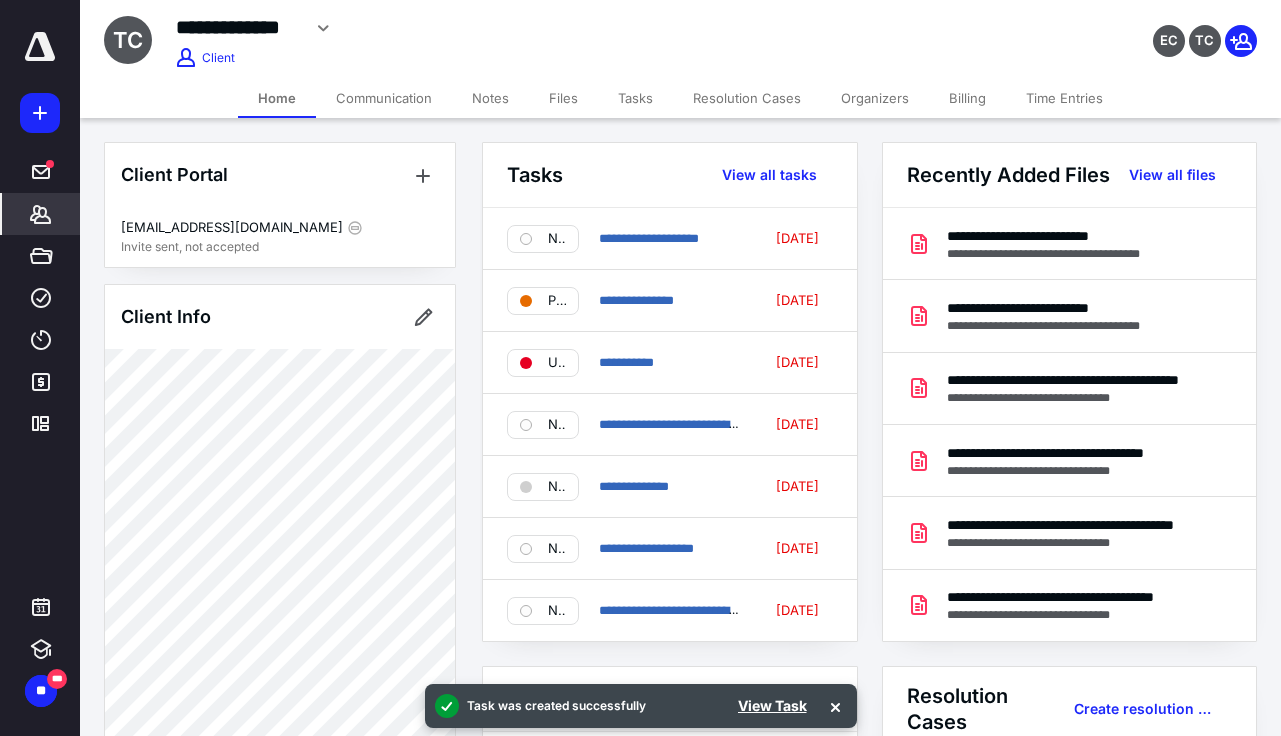 click at bounding box center (40, 47) 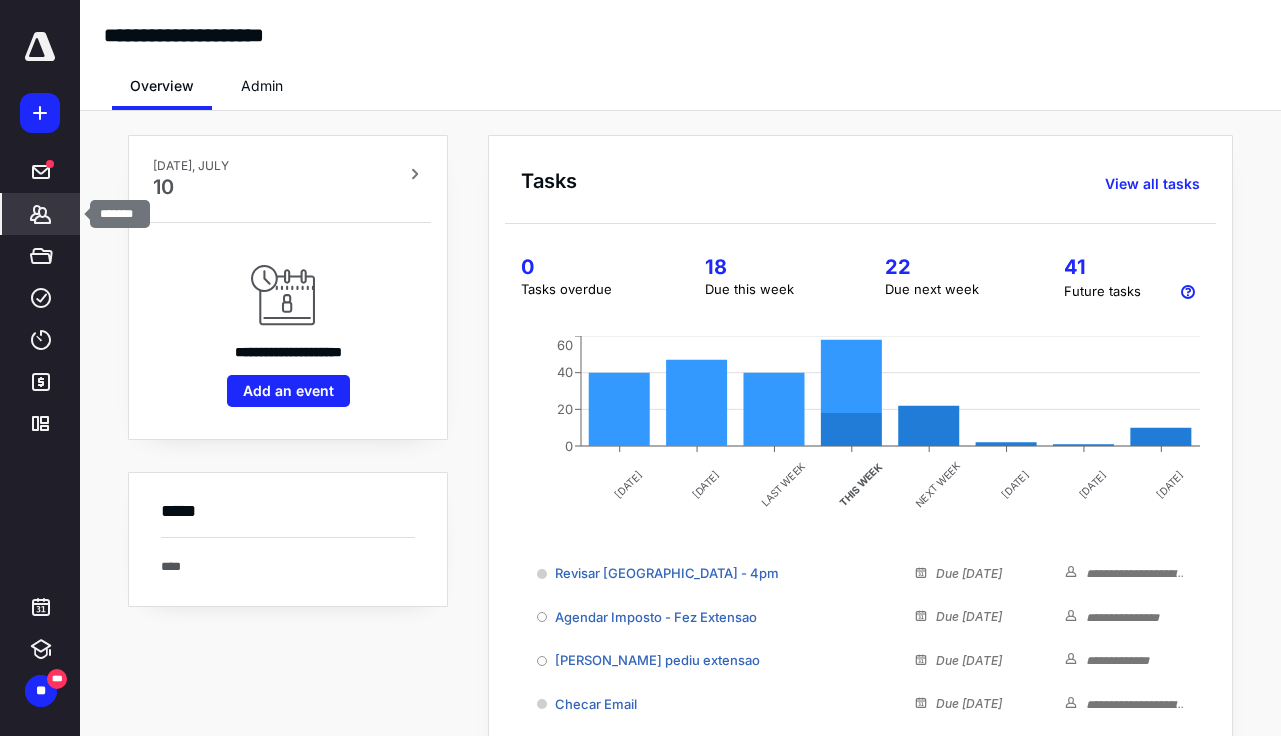 click on "*******" at bounding box center [41, 214] 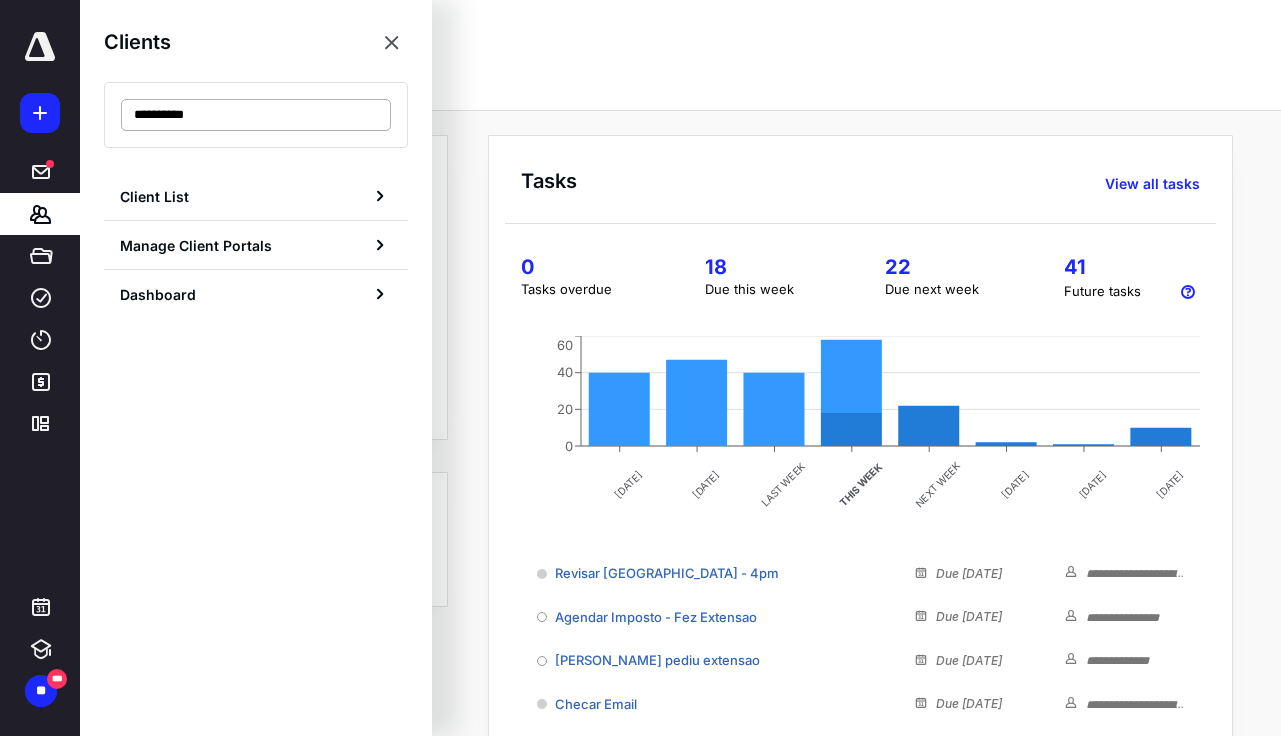 click on "**********" at bounding box center [256, 115] 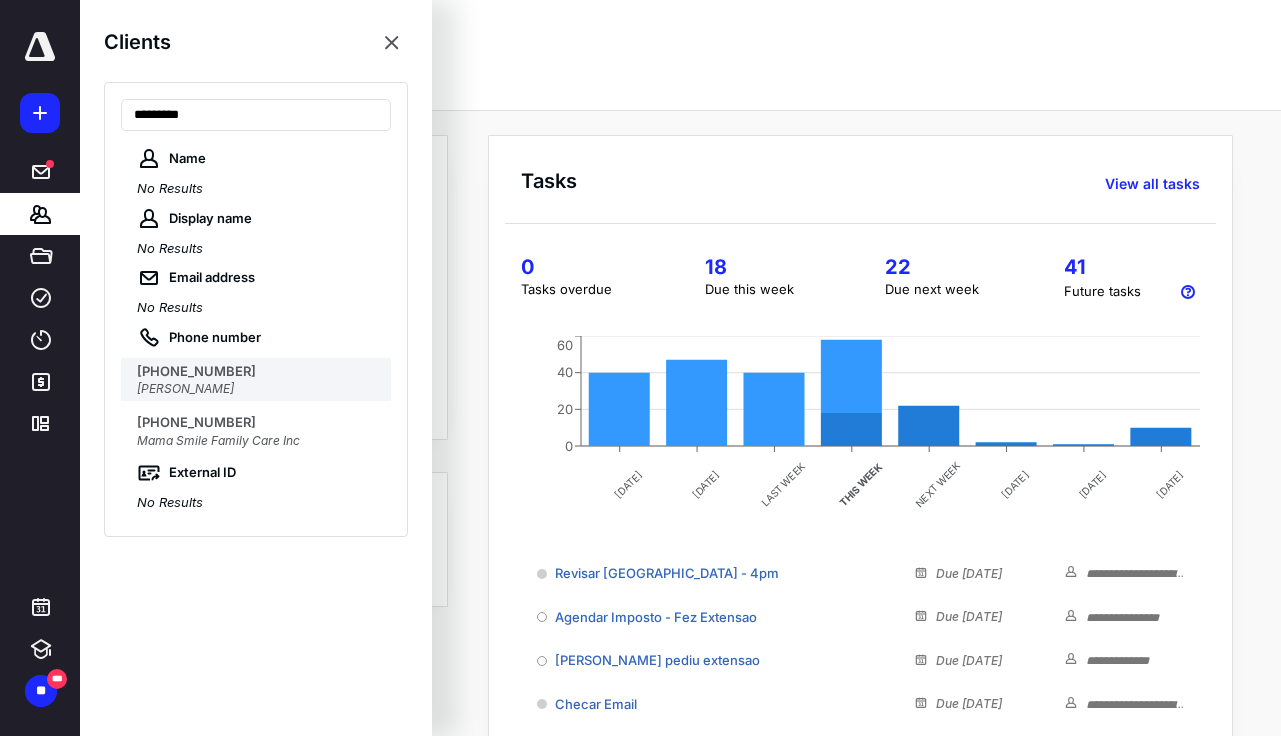 type on "*********" 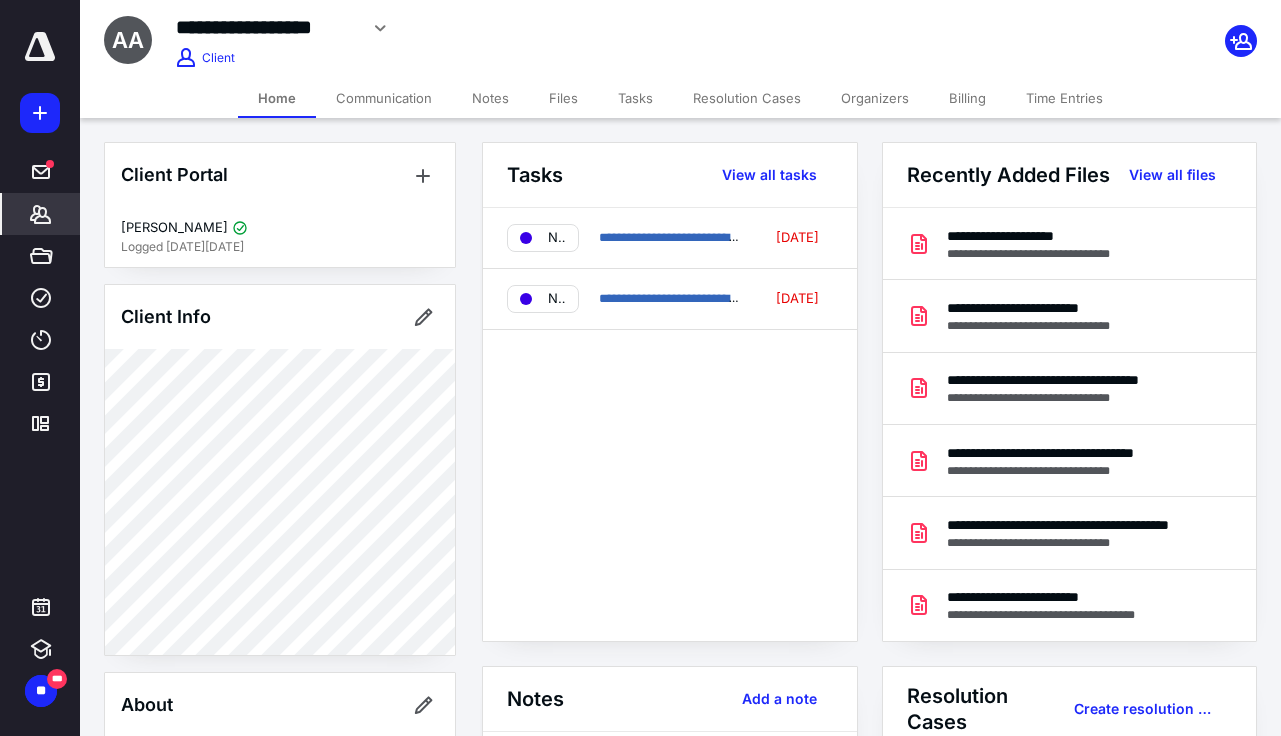 click on "Files" at bounding box center (563, 98) 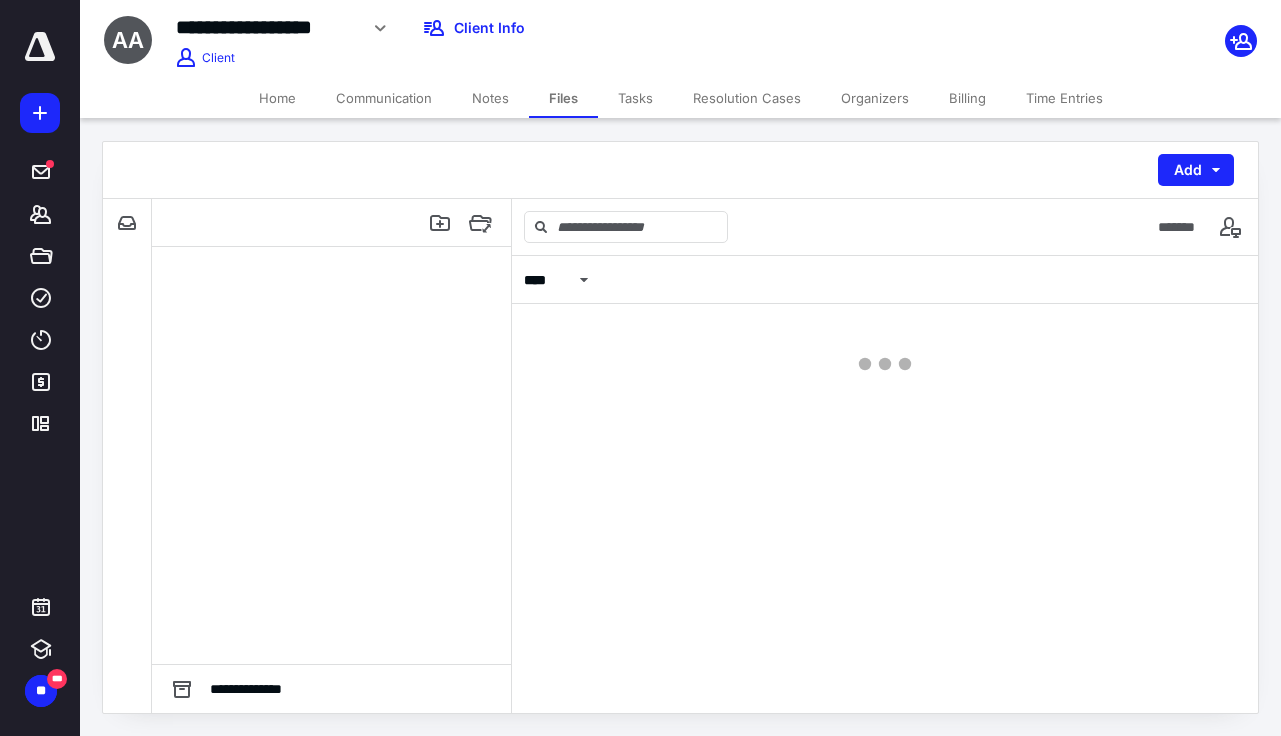 click on "Notes" at bounding box center (490, 98) 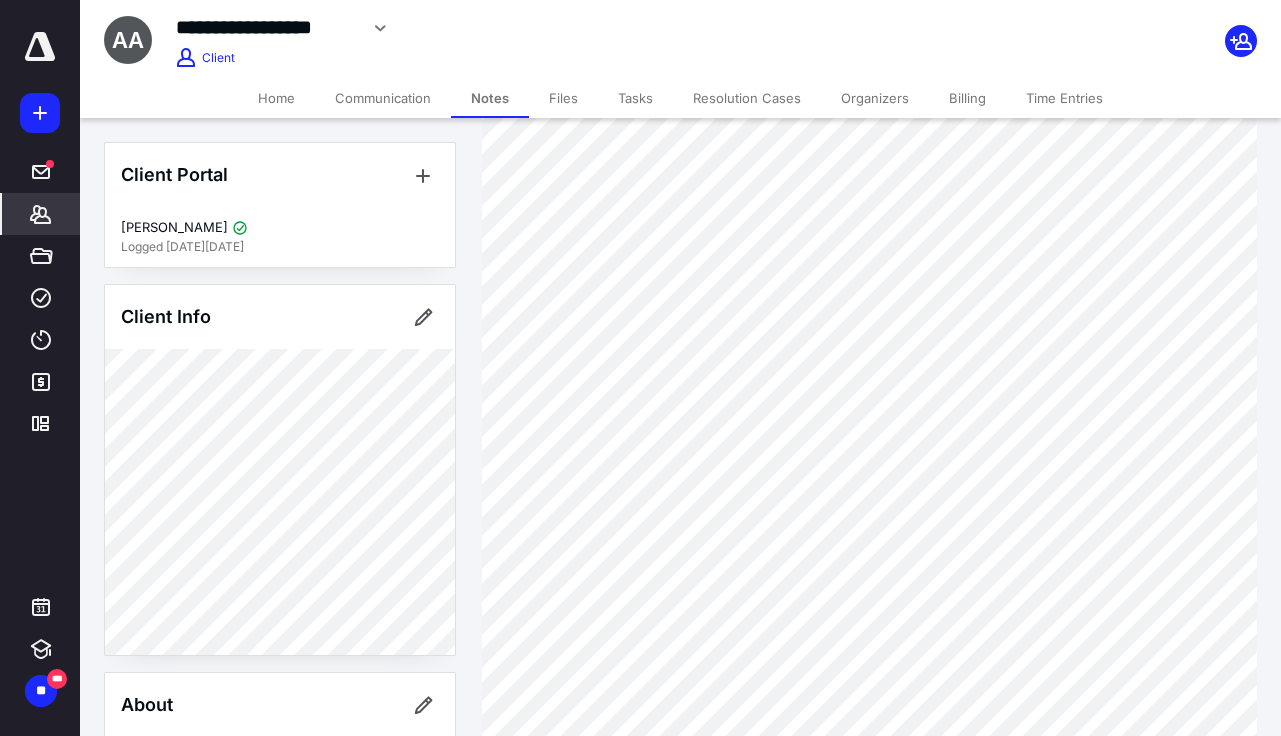 scroll, scrollTop: 696, scrollLeft: 0, axis: vertical 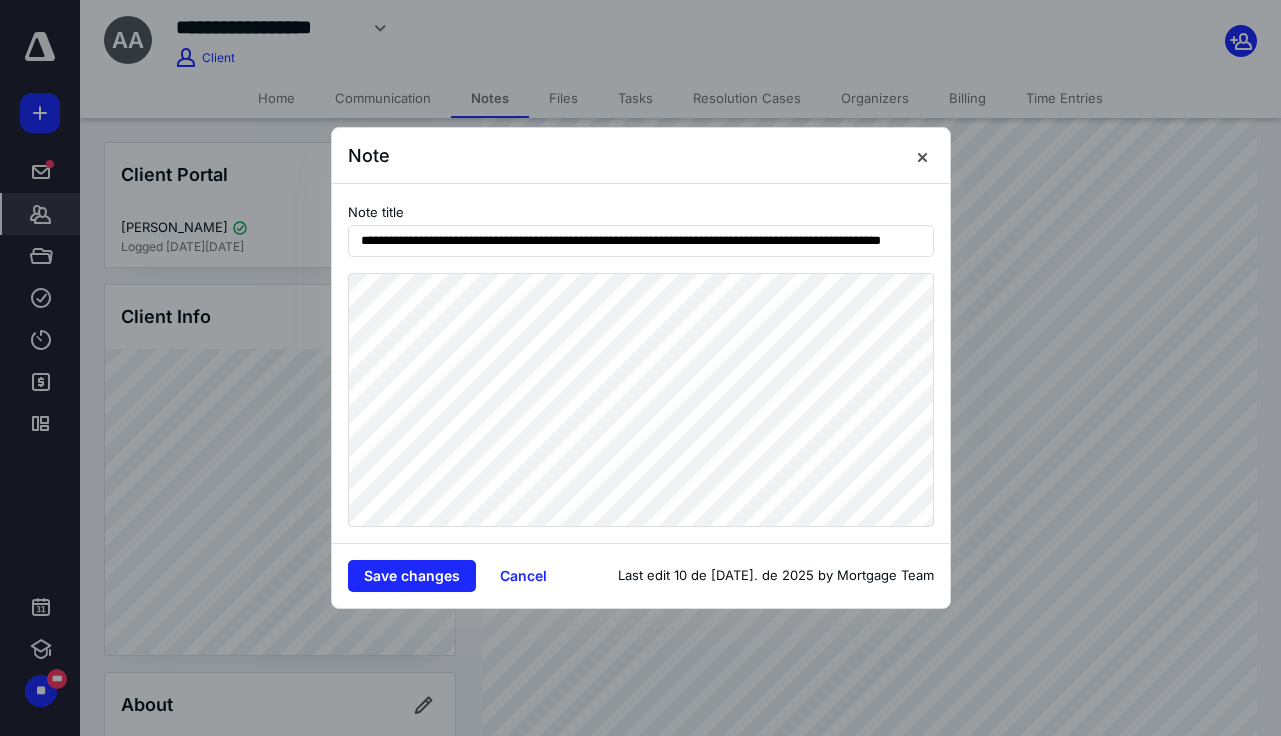 click on "Note" at bounding box center [641, 156] 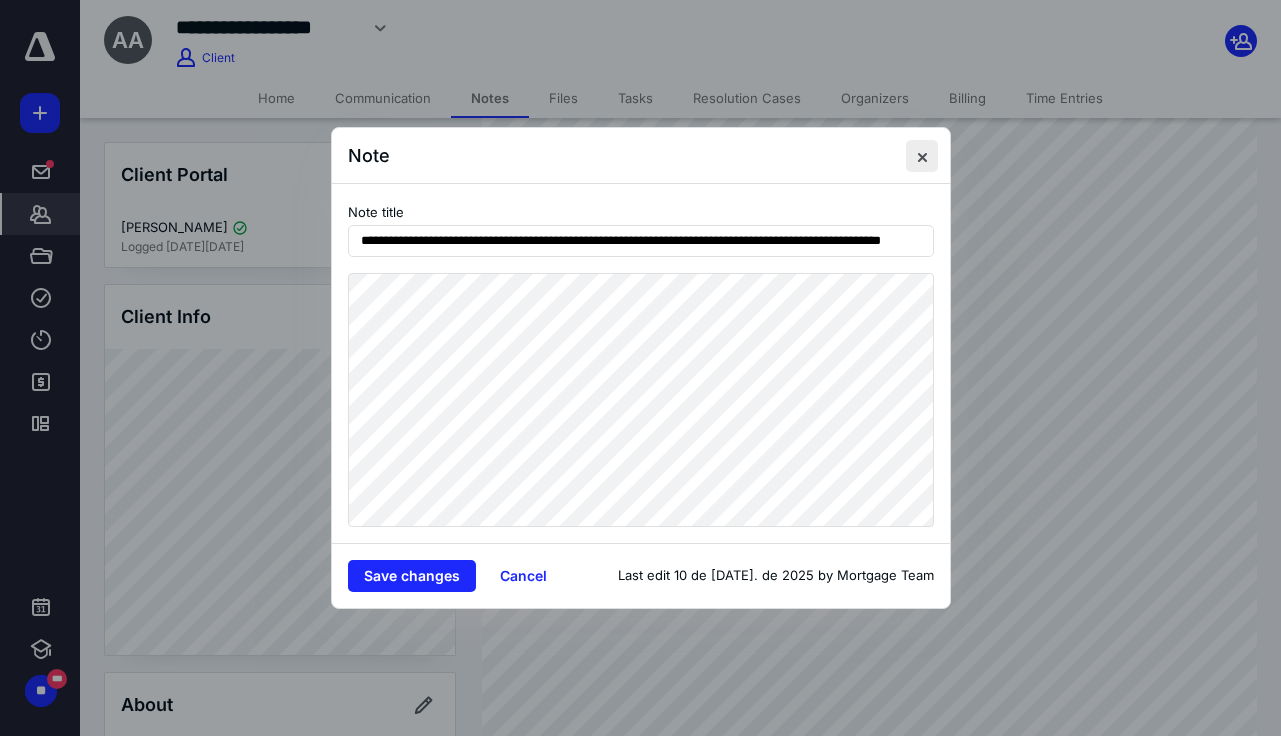 click at bounding box center [922, 156] 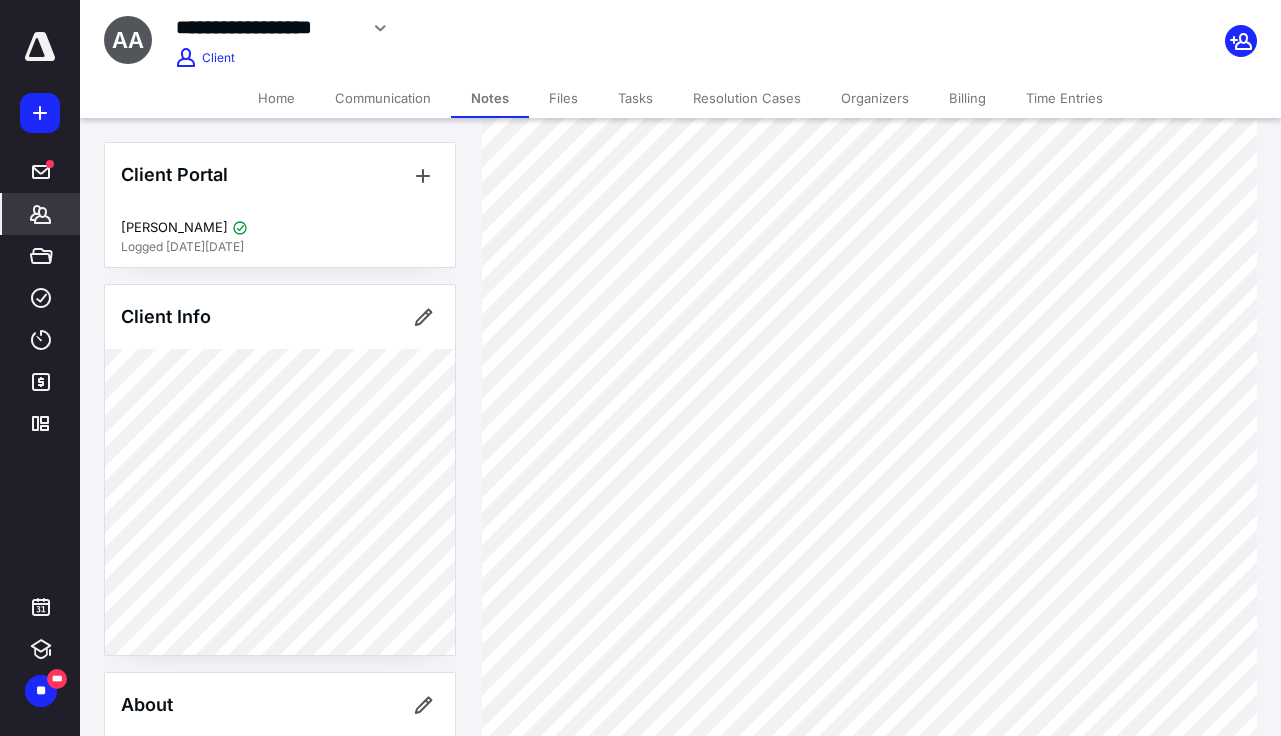 scroll, scrollTop: 506, scrollLeft: 0, axis: vertical 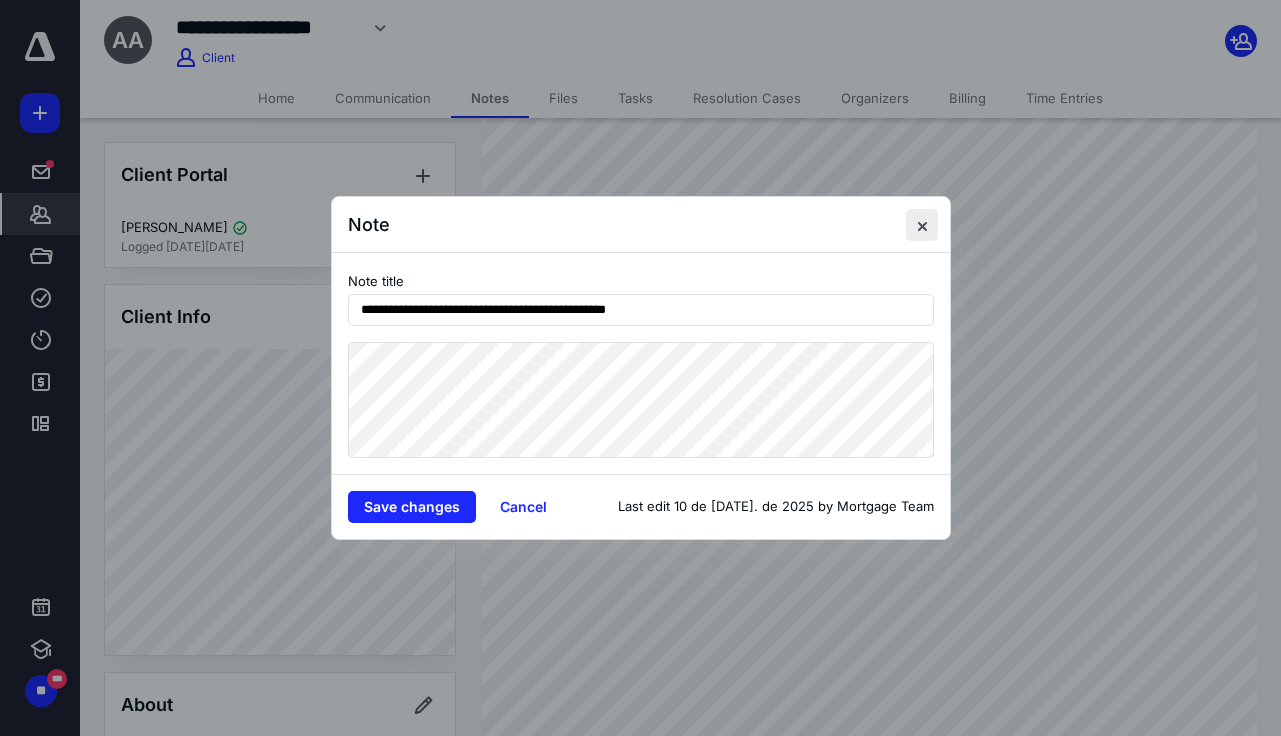 click at bounding box center [922, 225] 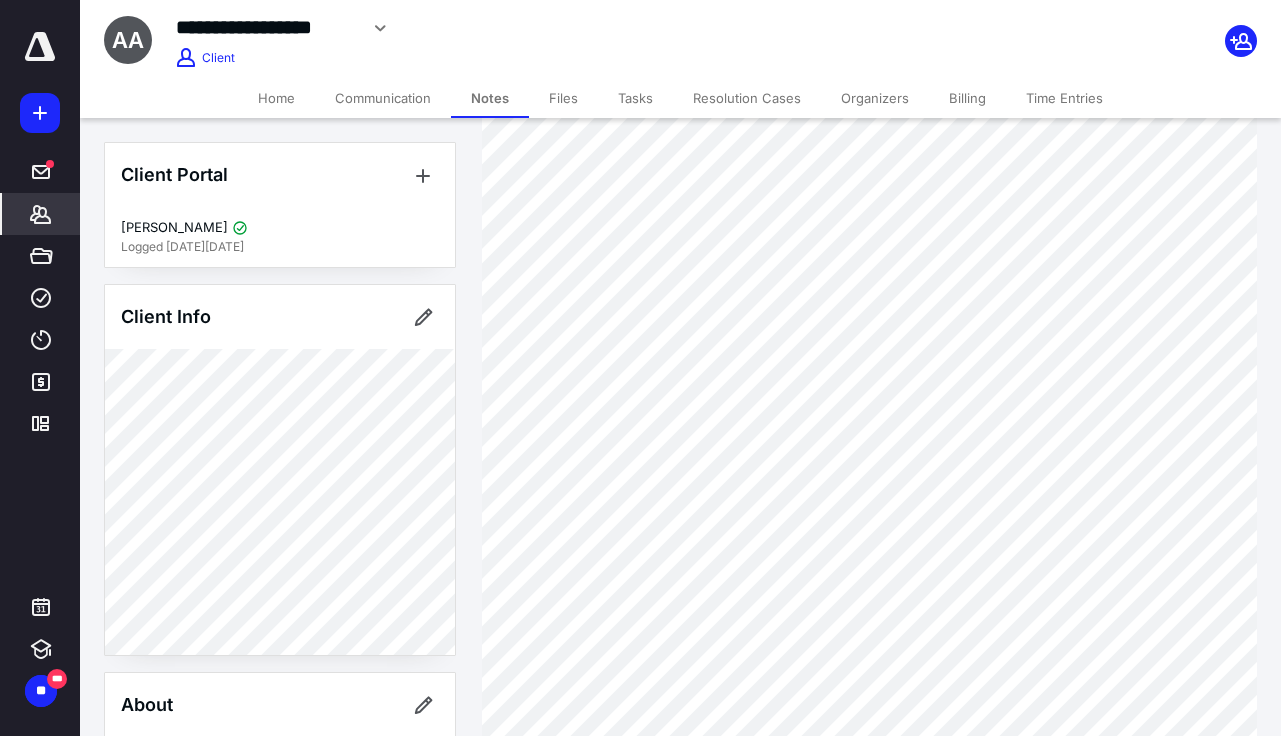 scroll, scrollTop: 568, scrollLeft: 0, axis: vertical 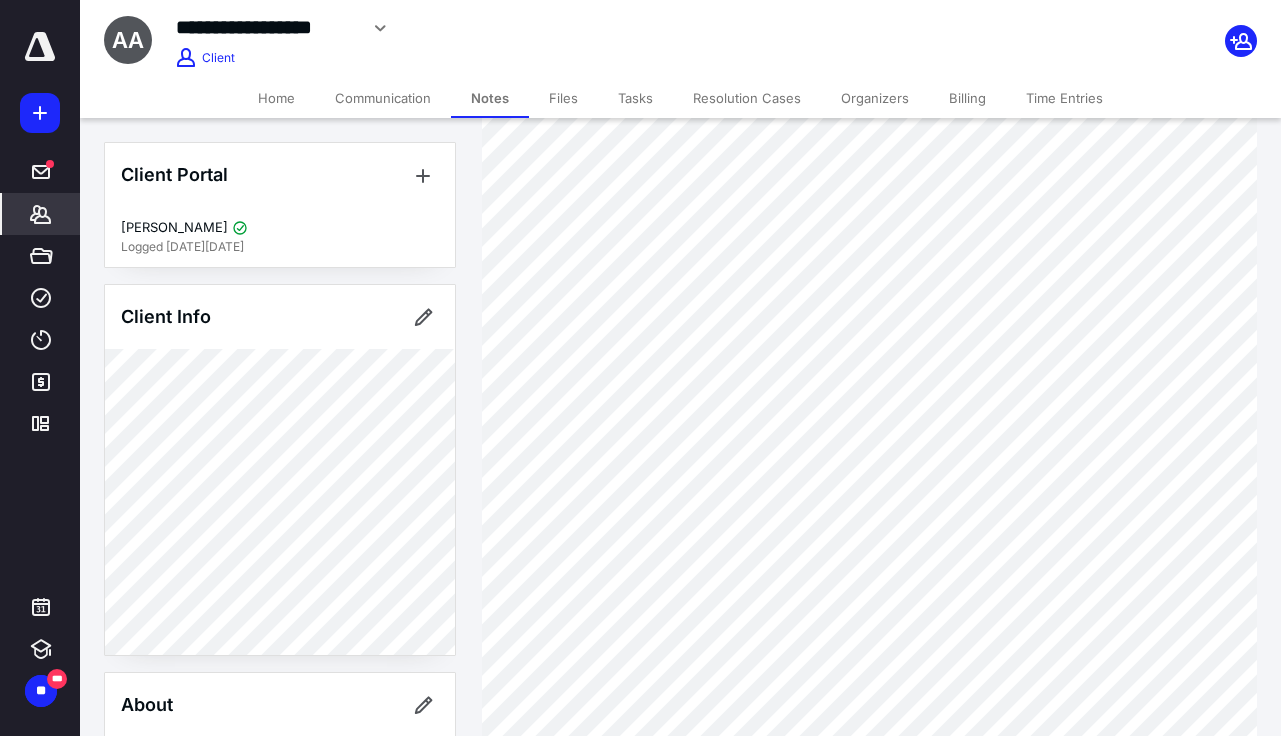 click at bounding box center [40, 47] 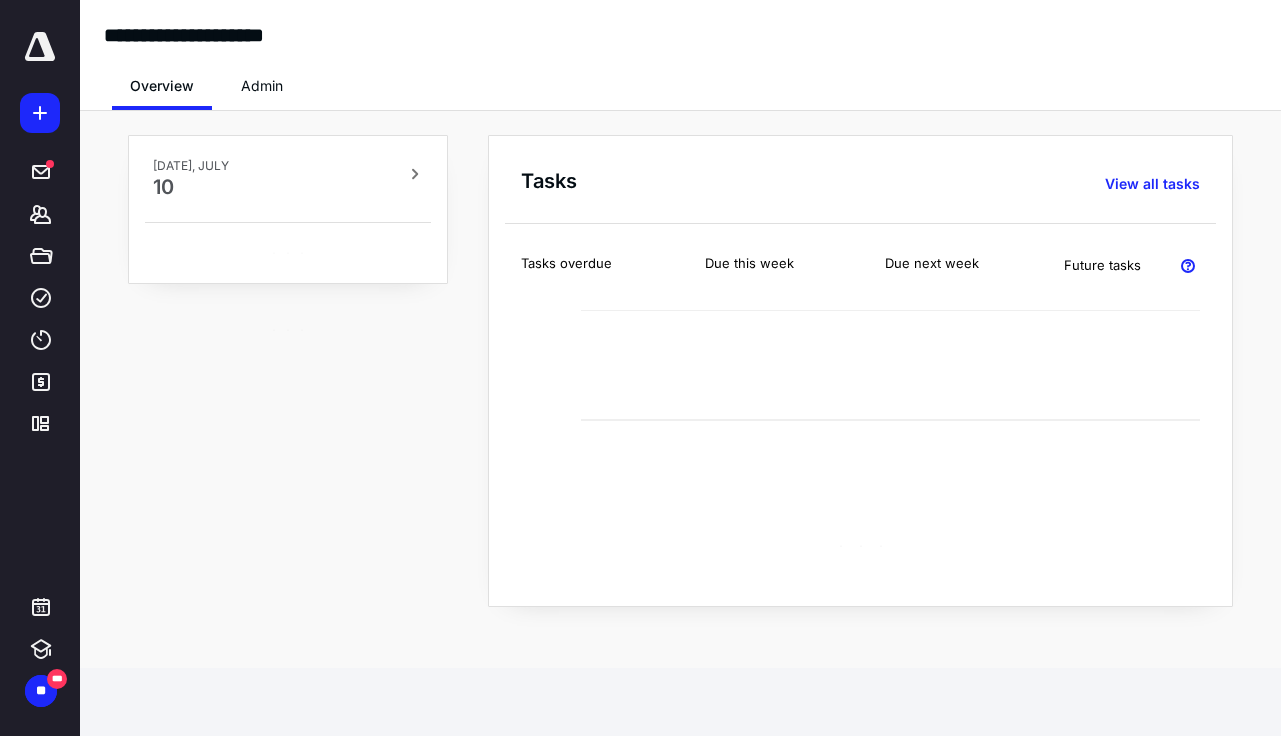 scroll, scrollTop: 0, scrollLeft: 0, axis: both 